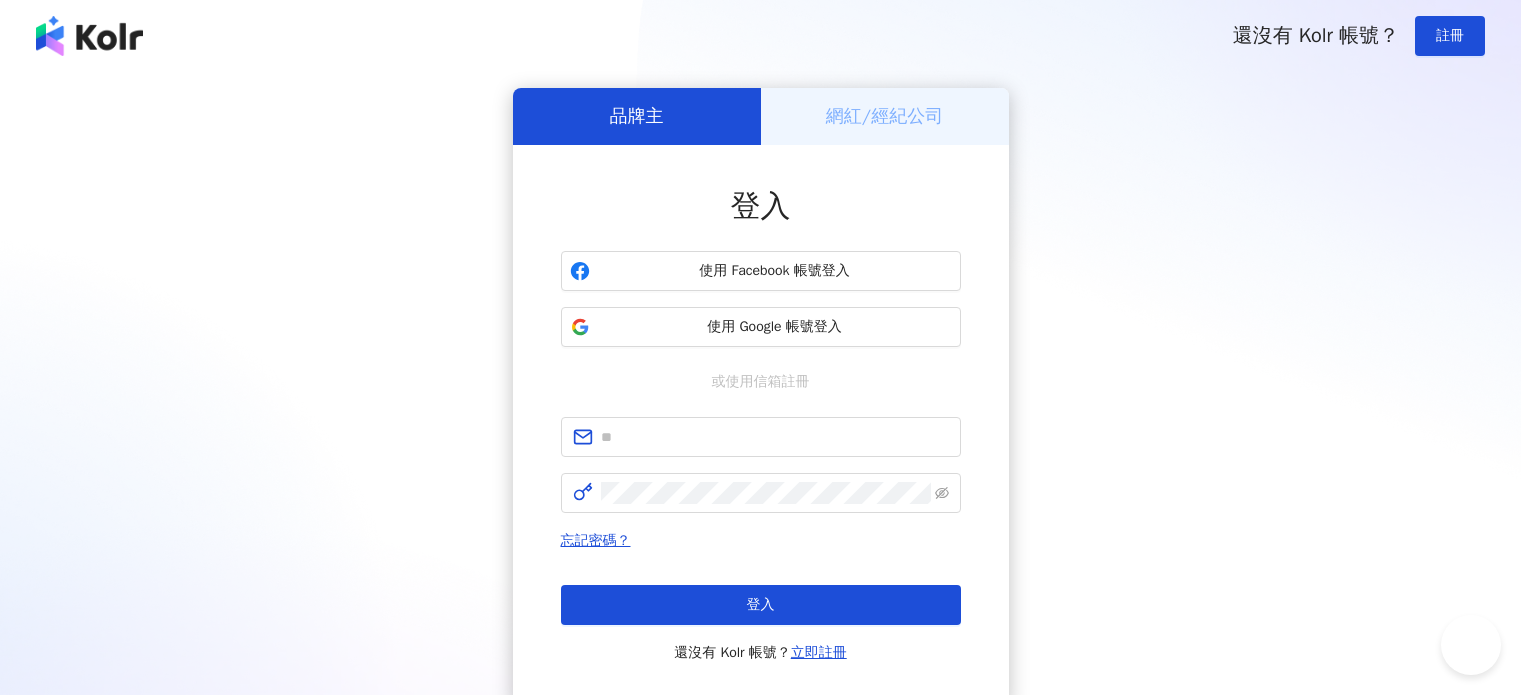 scroll, scrollTop: 0, scrollLeft: 0, axis: both 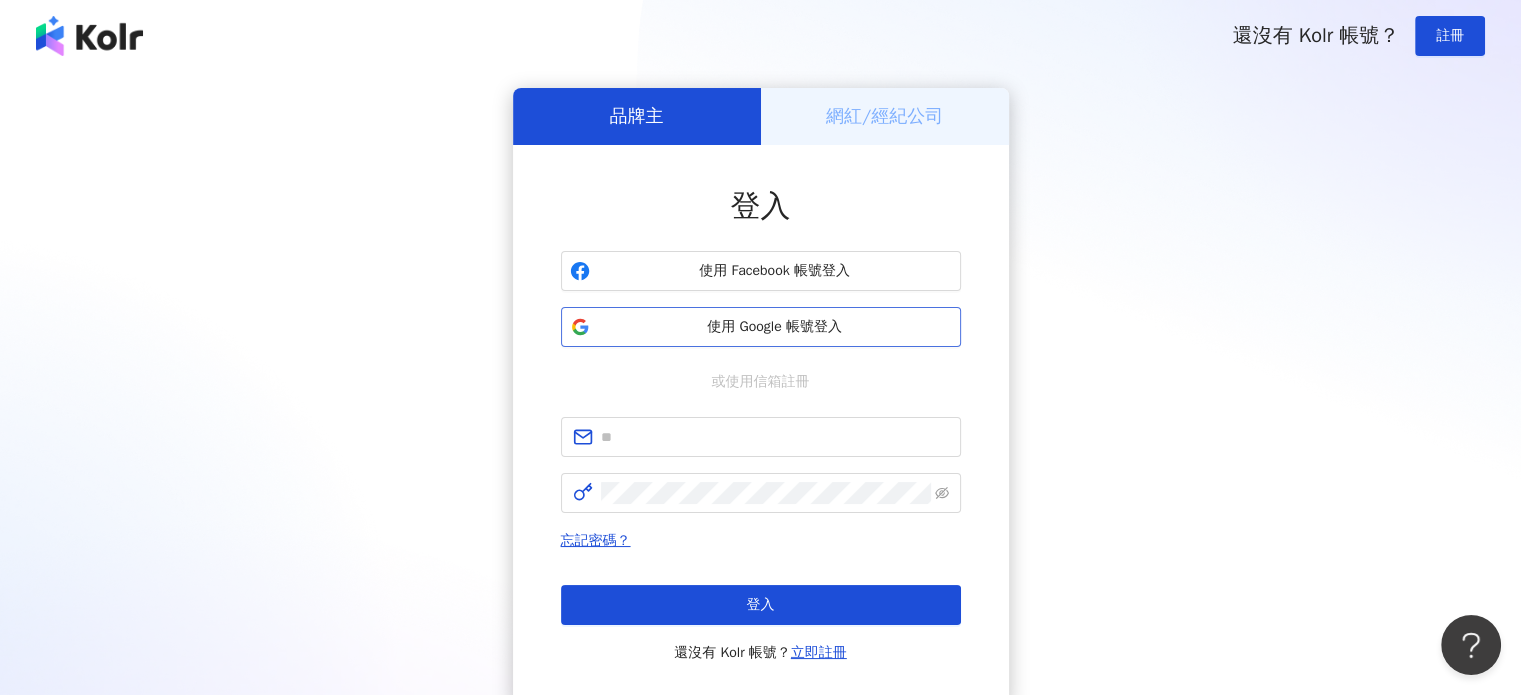 click on "使用 Google 帳號登入" at bounding box center (775, 327) 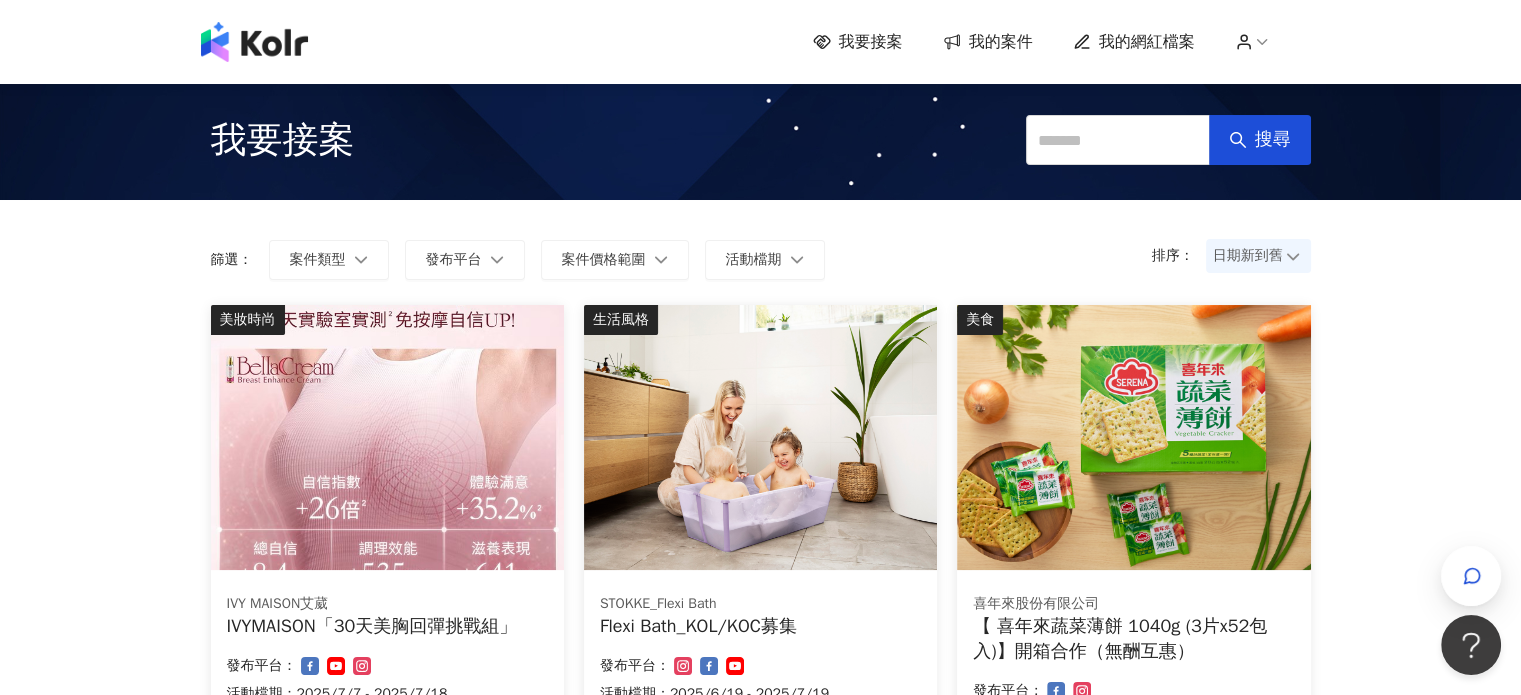 click on "我的網紅檔案" at bounding box center (1147, 42) 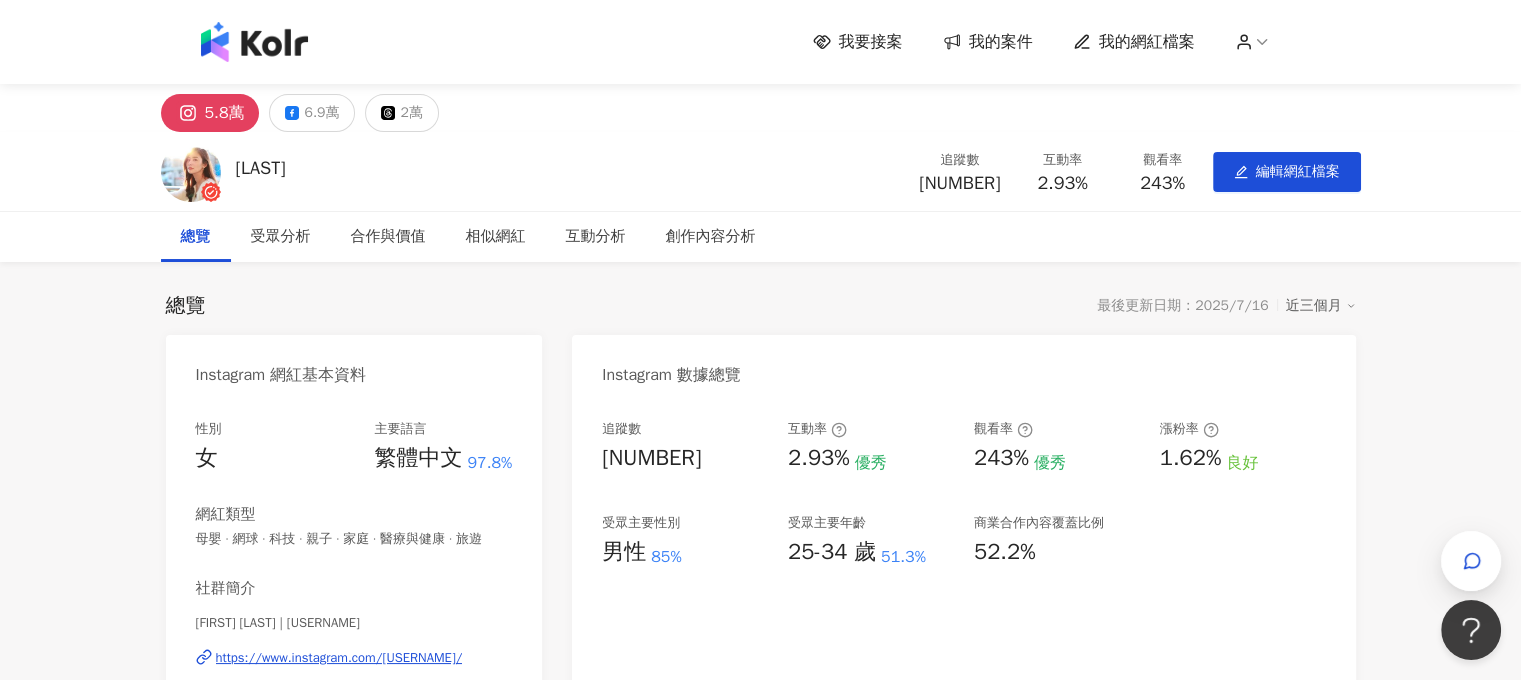 drag, startPoint x: 1426, startPoint y: 434, endPoint x: 1403, endPoint y: 267, distance: 168.57639 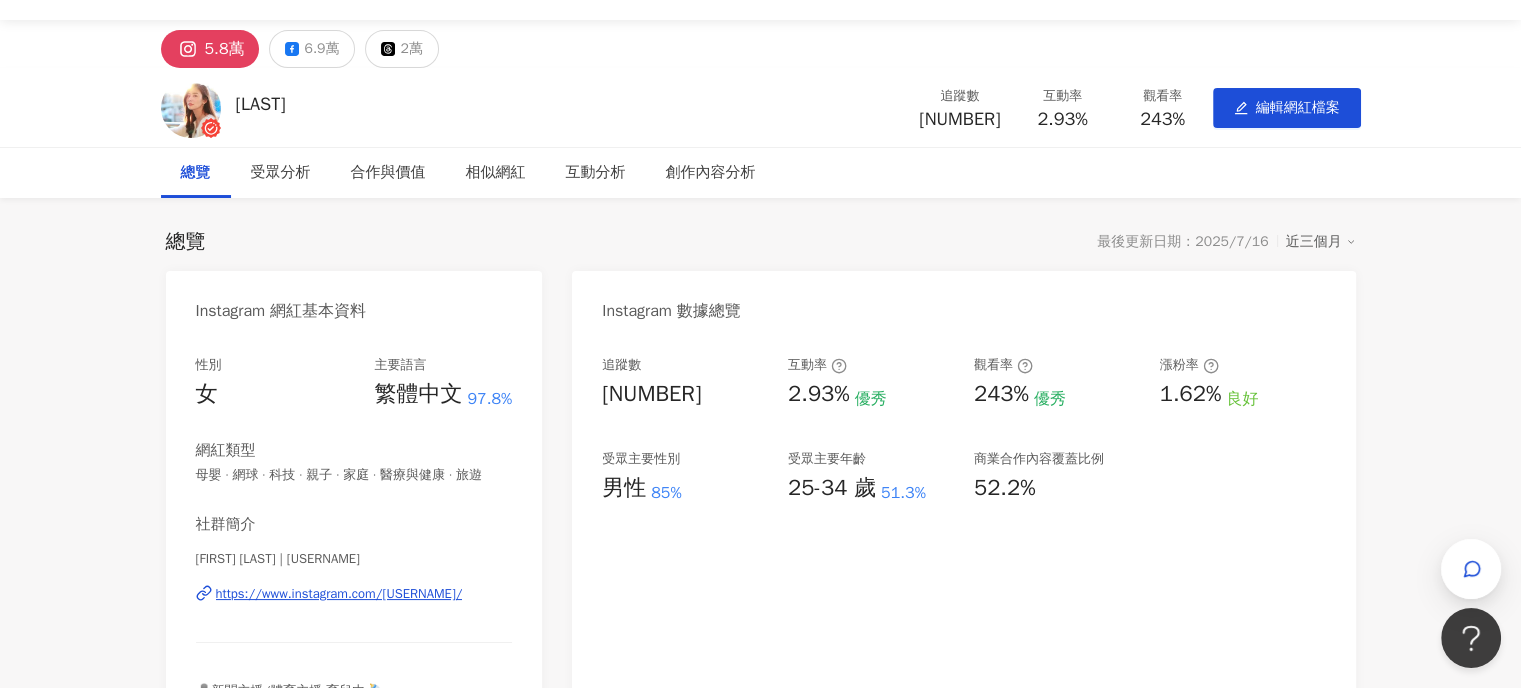scroll, scrollTop: 0, scrollLeft: 0, axis: both 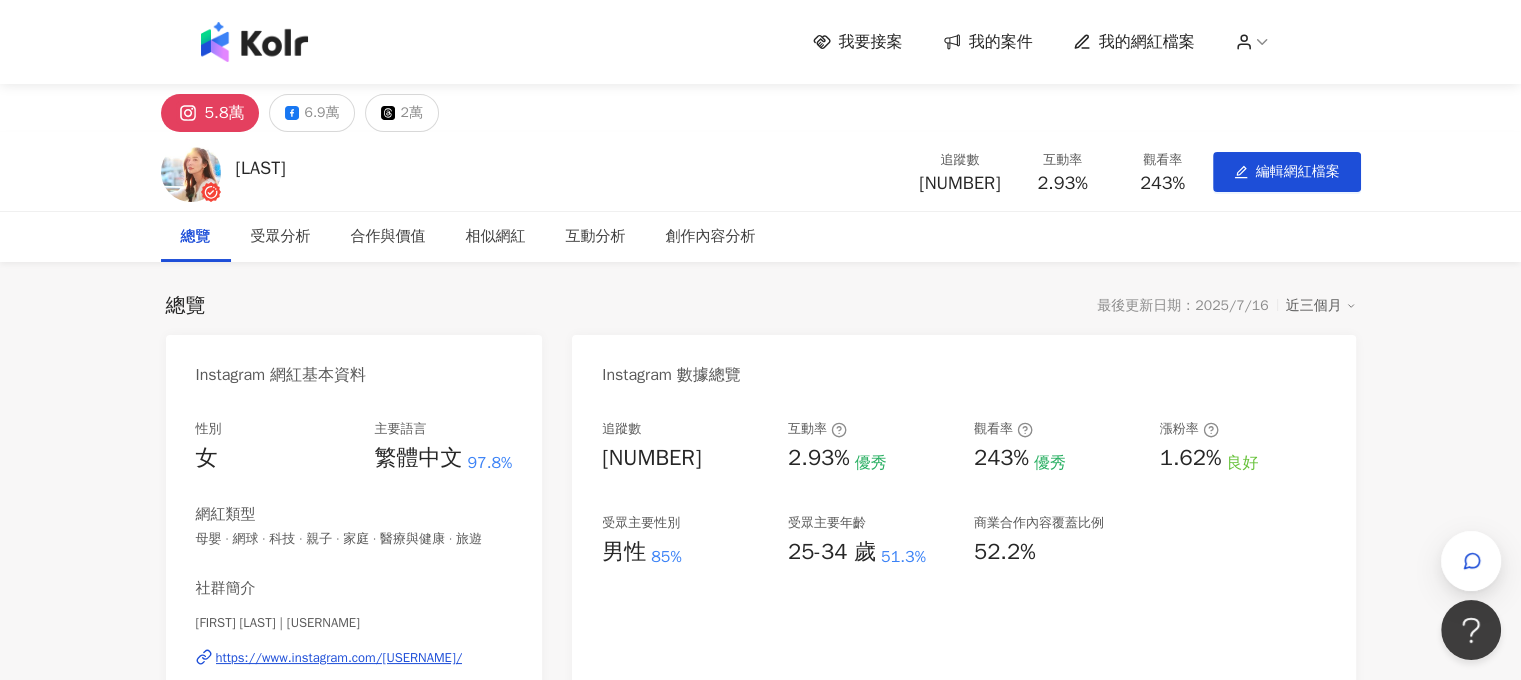 click on "我的案件" at bounding box center [1001, 42] 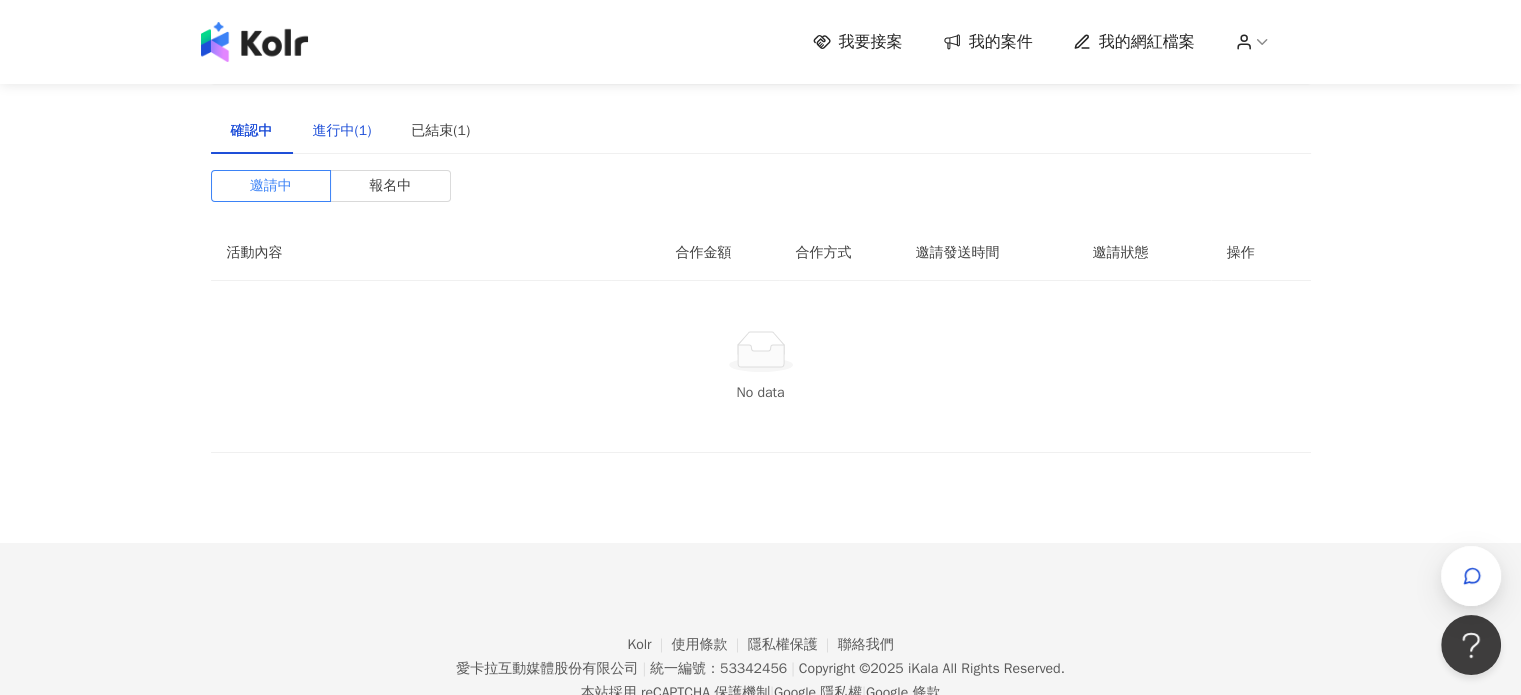 click on "進行中(1)" at bounding box center [342, 131] 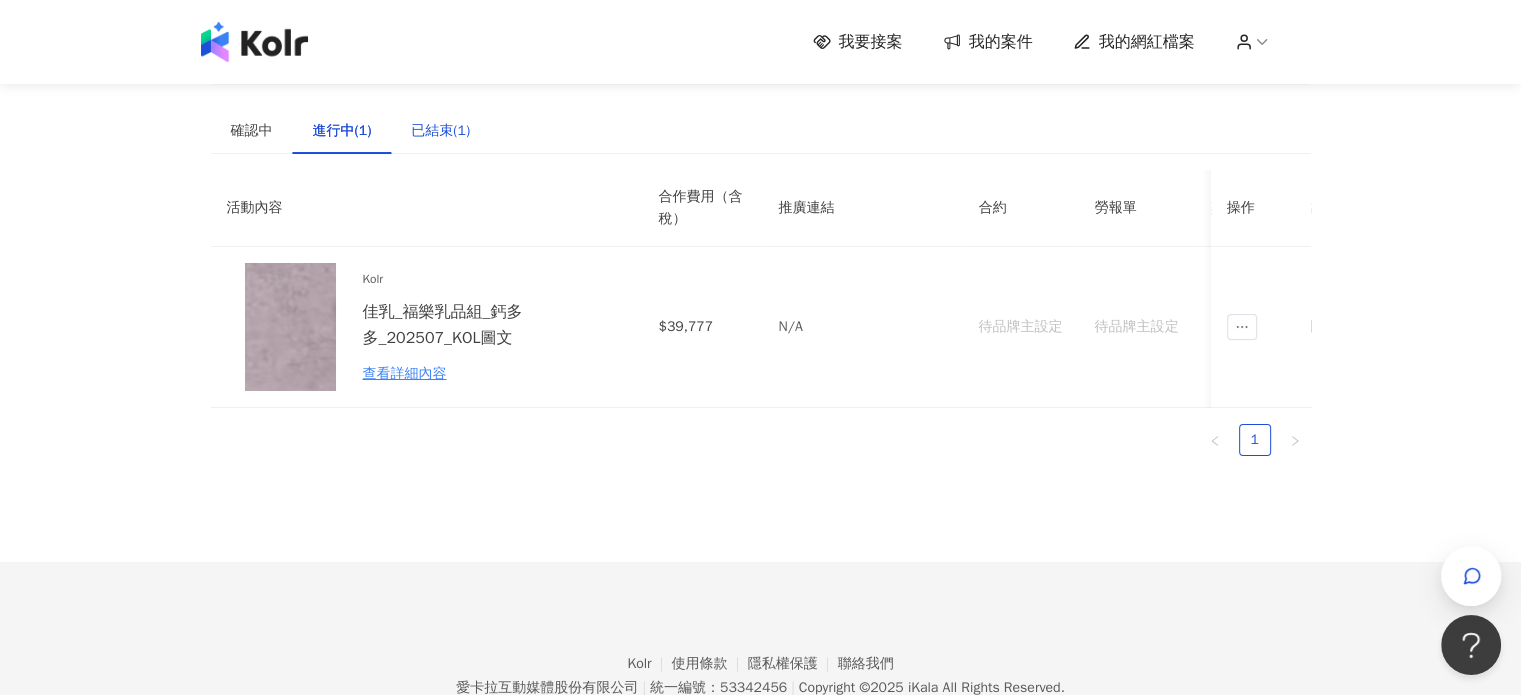 click on "已結束(1)" at bounding box center (440, 131) 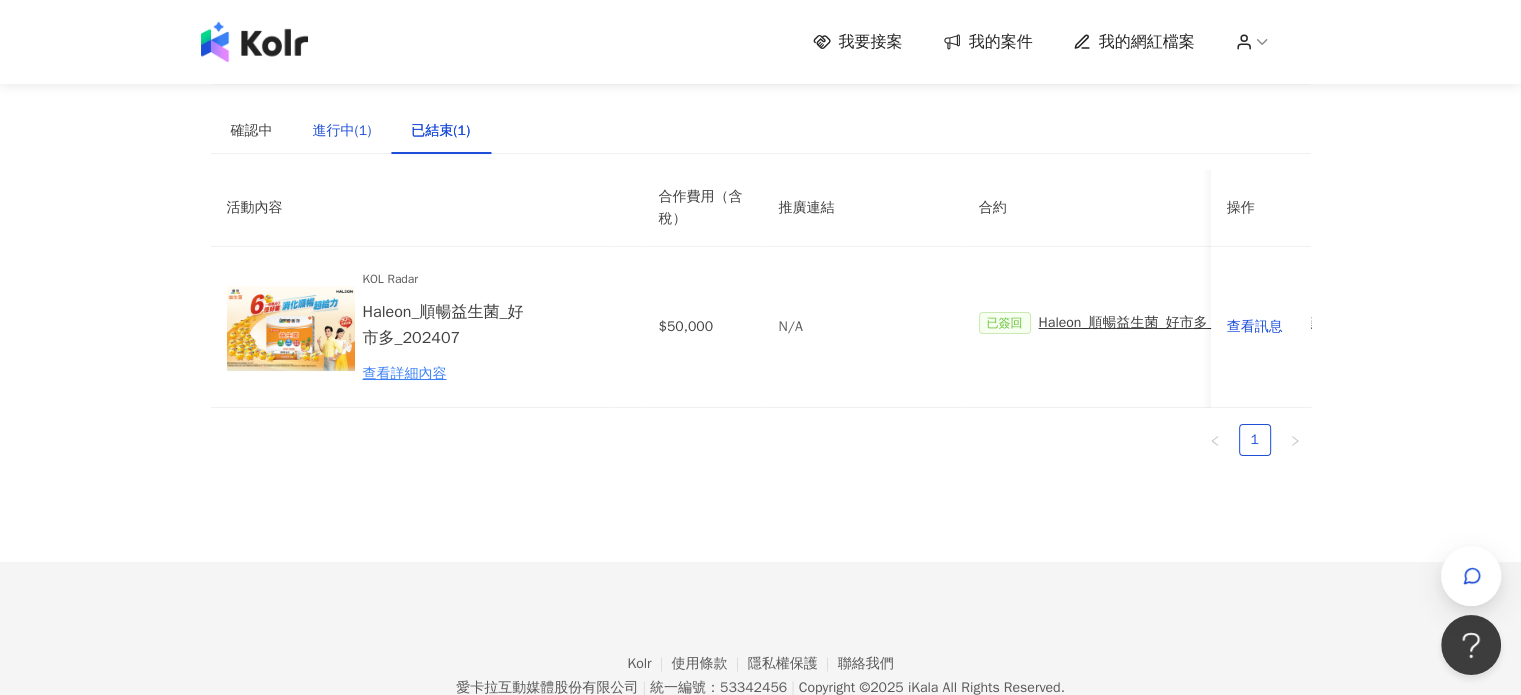 click on "進行中(1)" at bounding box center [342, 131] 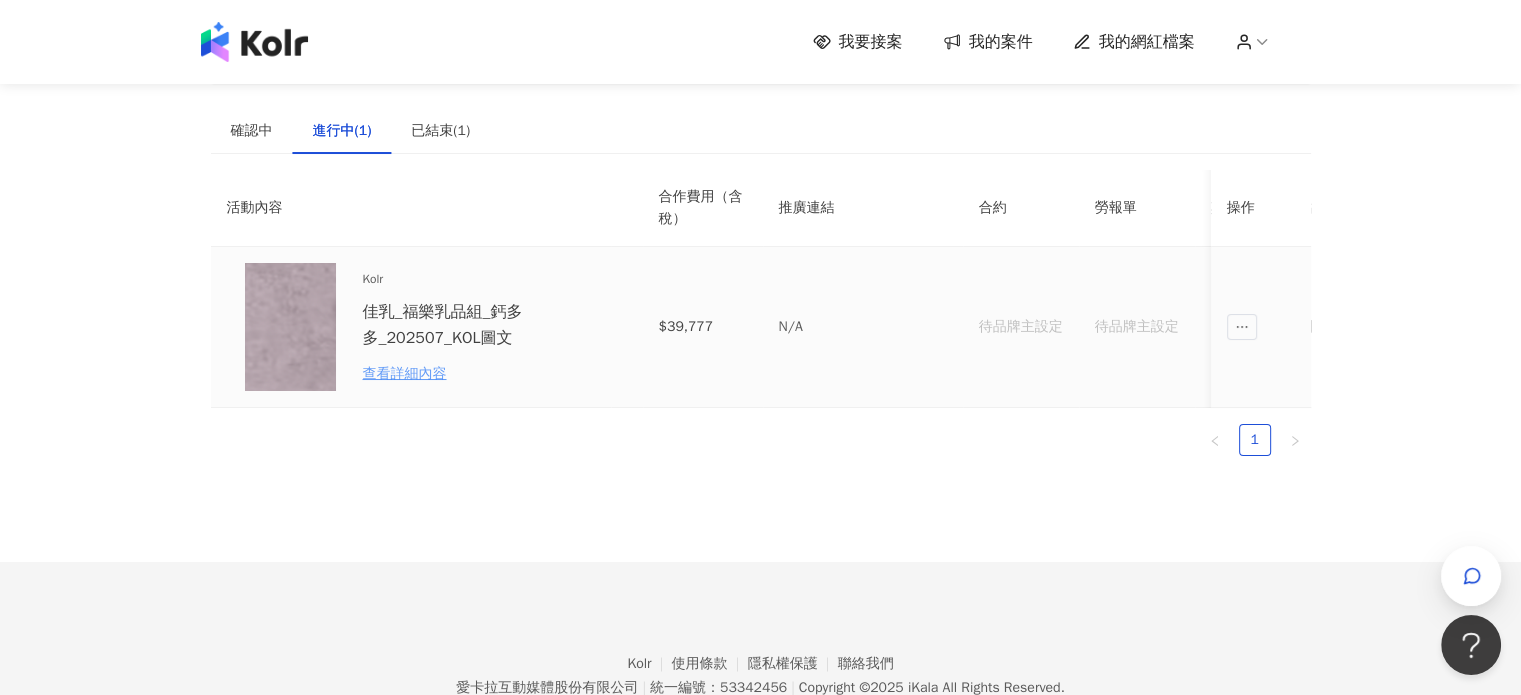 click on "查看詳細內容" at bounding box center (450, 374) 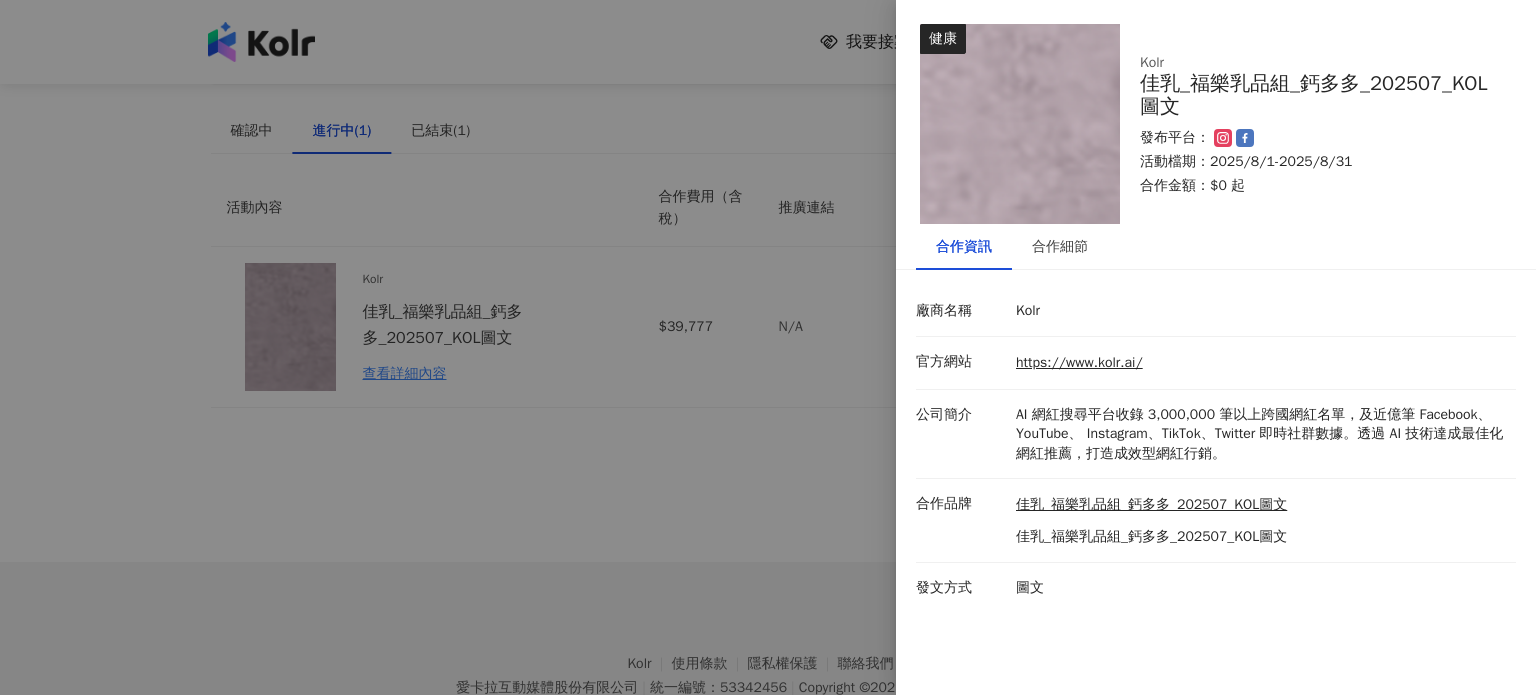 click at bounding box center (768, 347) 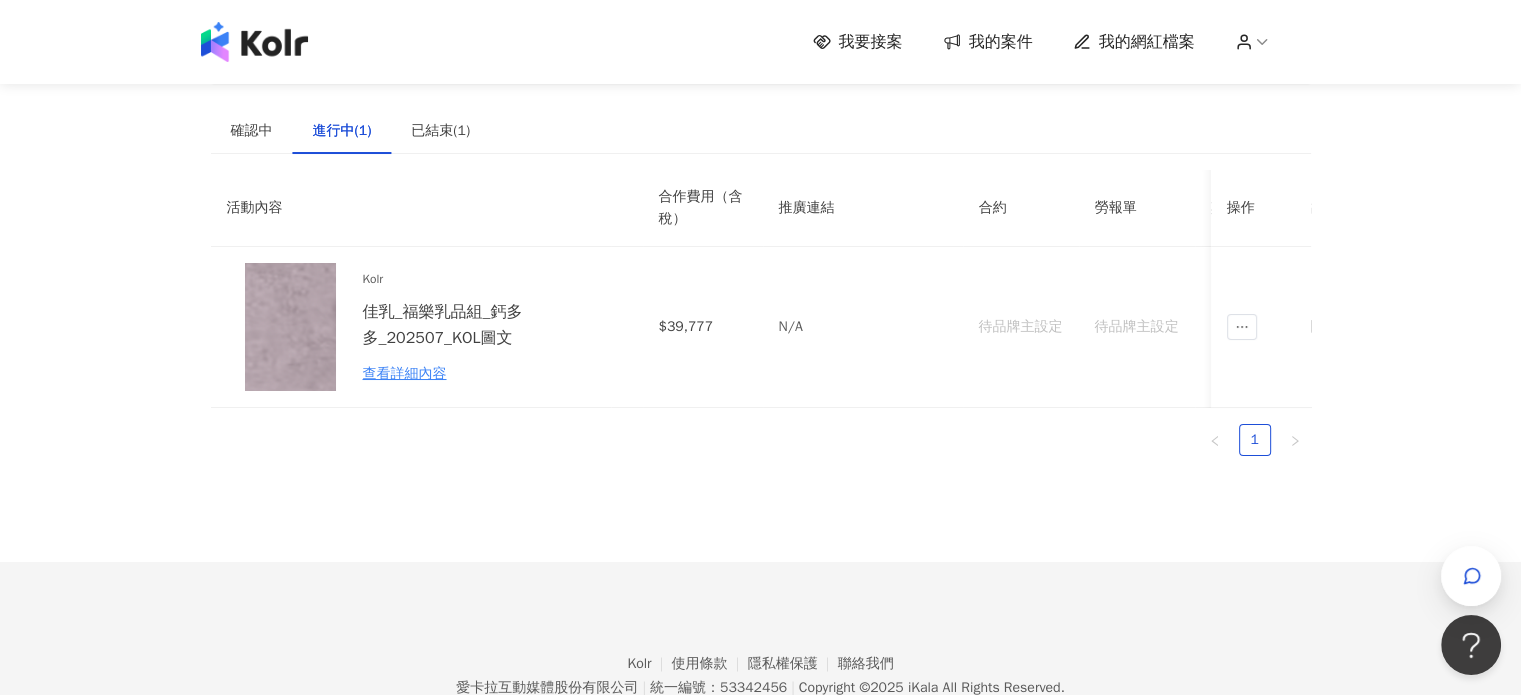 click on "我的網紅檔案" at bounding box center [1147, 42] 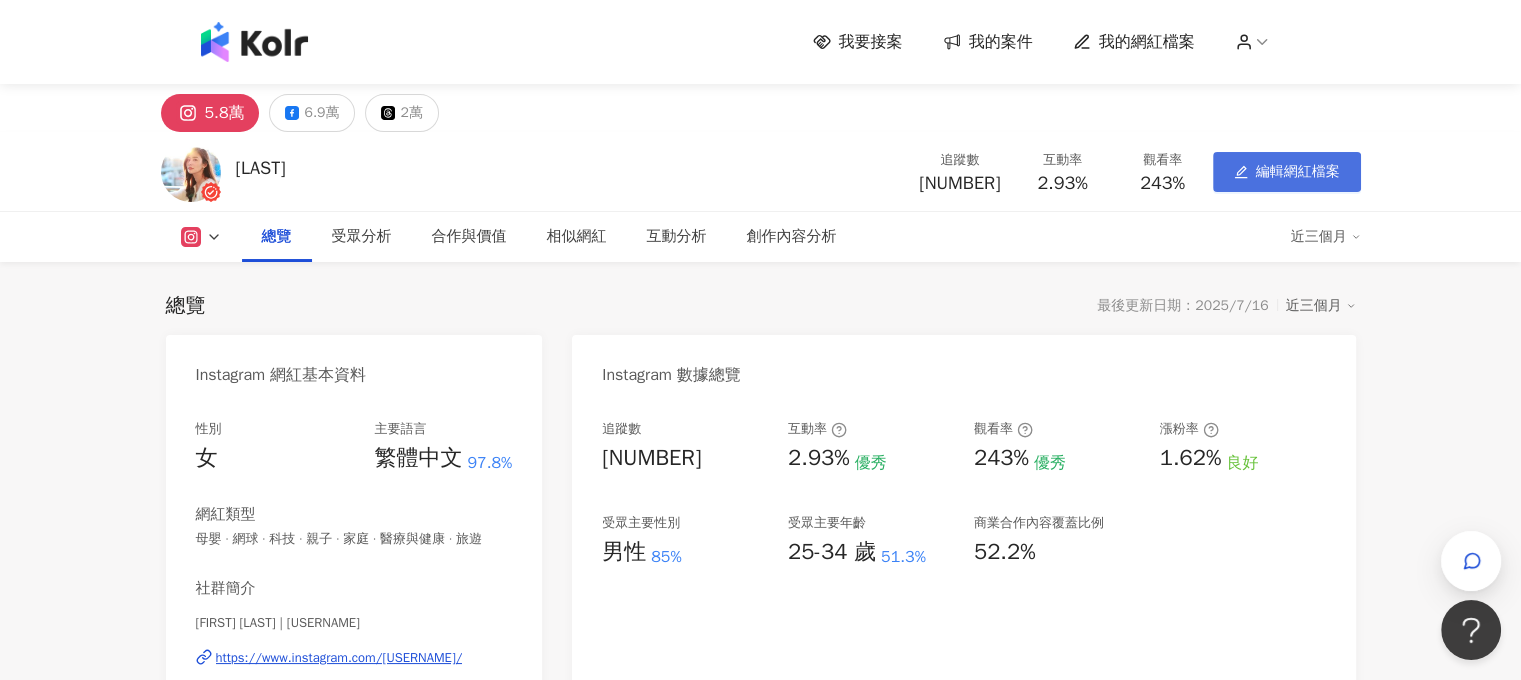 click on "編輯網紅檔案" at bounding box center [1298, 172] 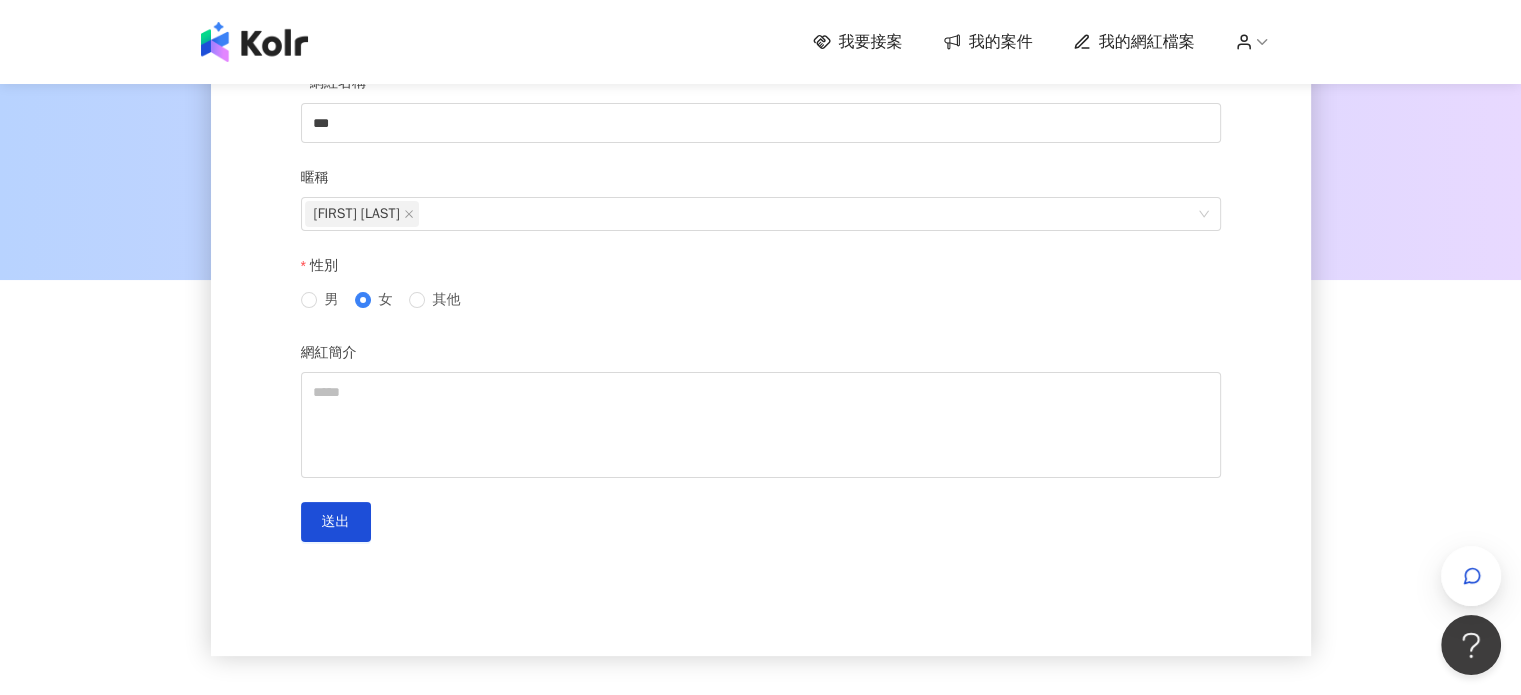 scroll, scrollTop: 0, scrollLeft: 0, axis: both 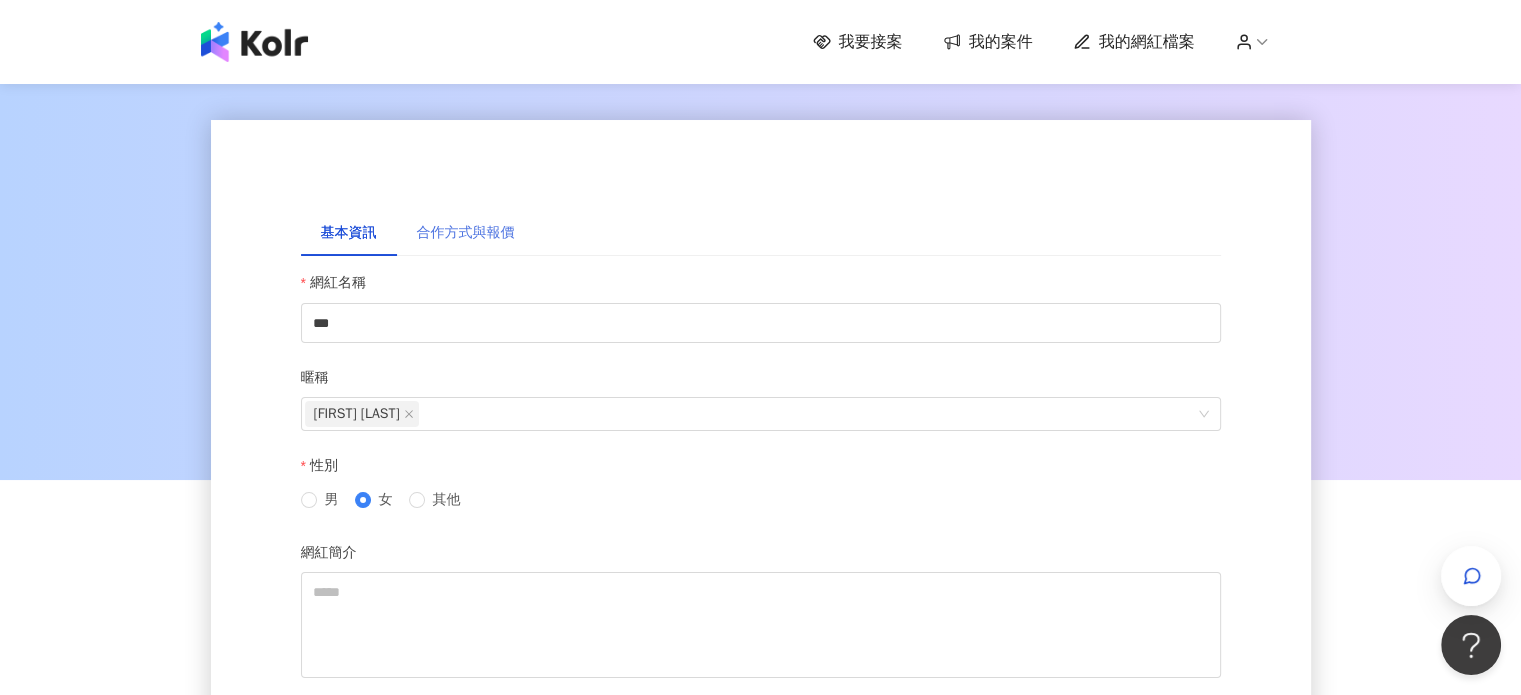 click on "合作方式與報價" at bounding box center [466, 233] 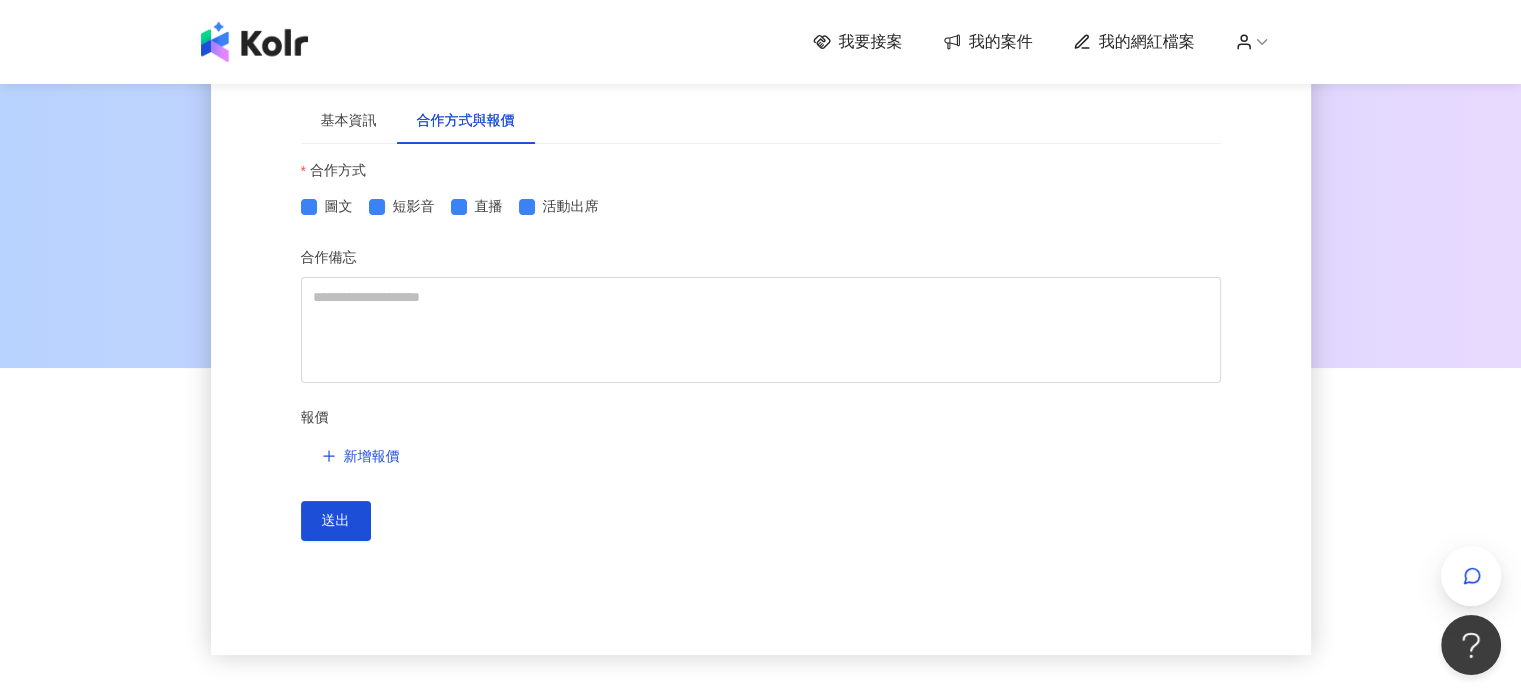 scroll, scrollTop: 0, scrollLeft: 0, axis: both 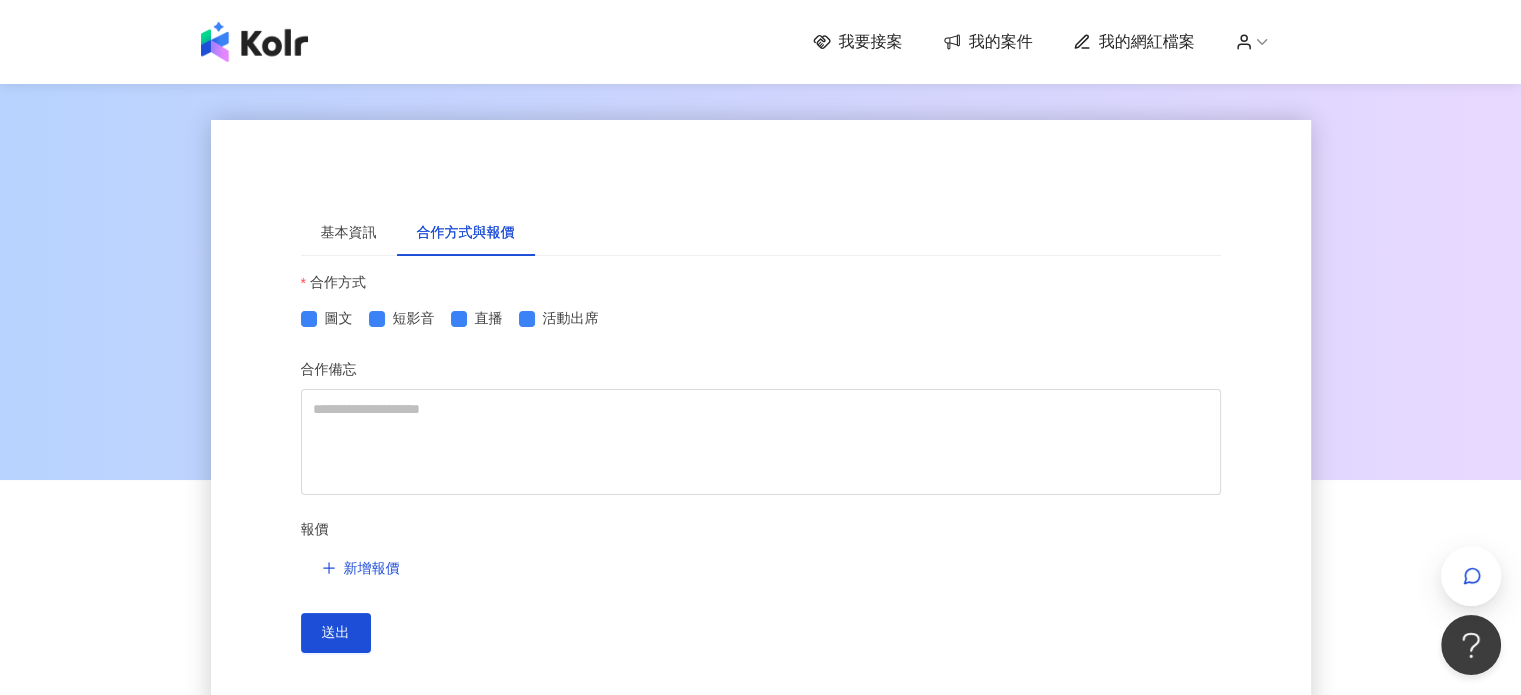 click at bounding box center [760, 280] 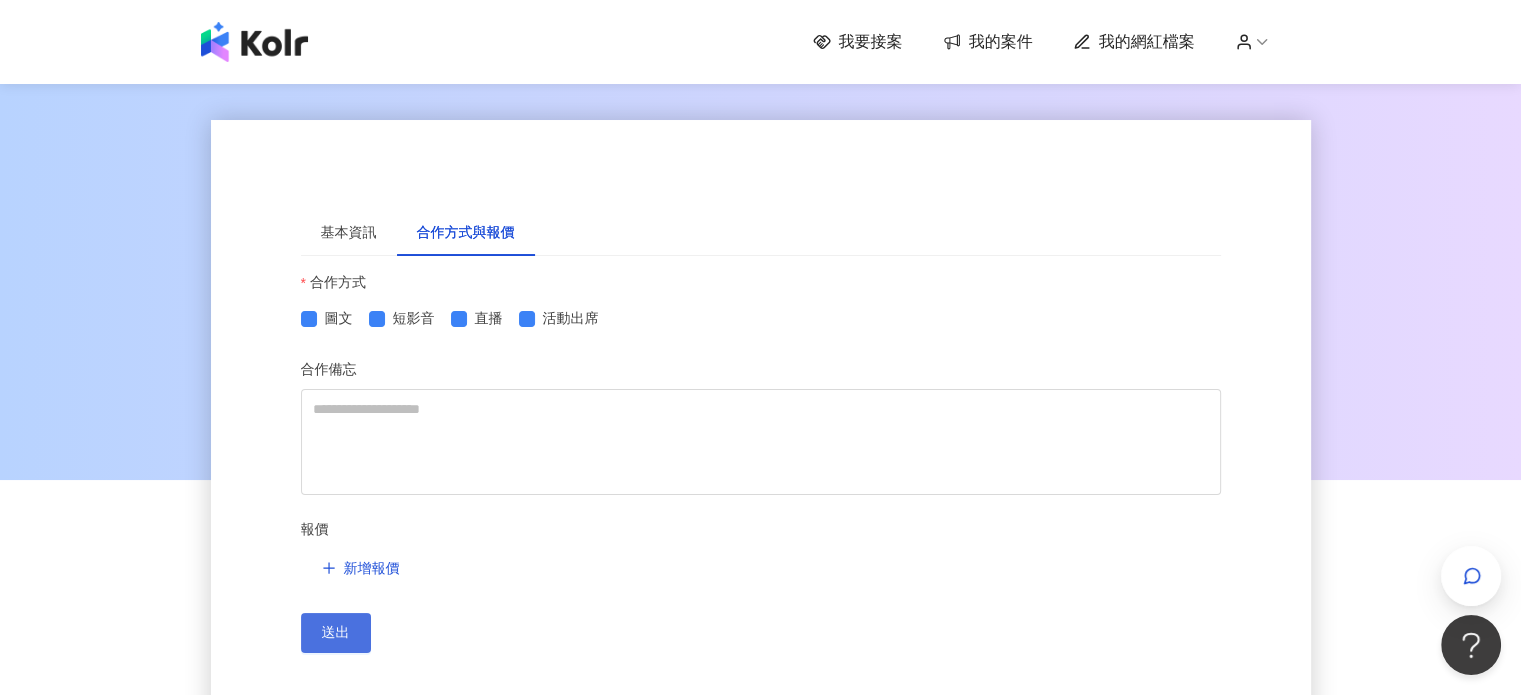 click on "送出" at bounding box center (336, 633) 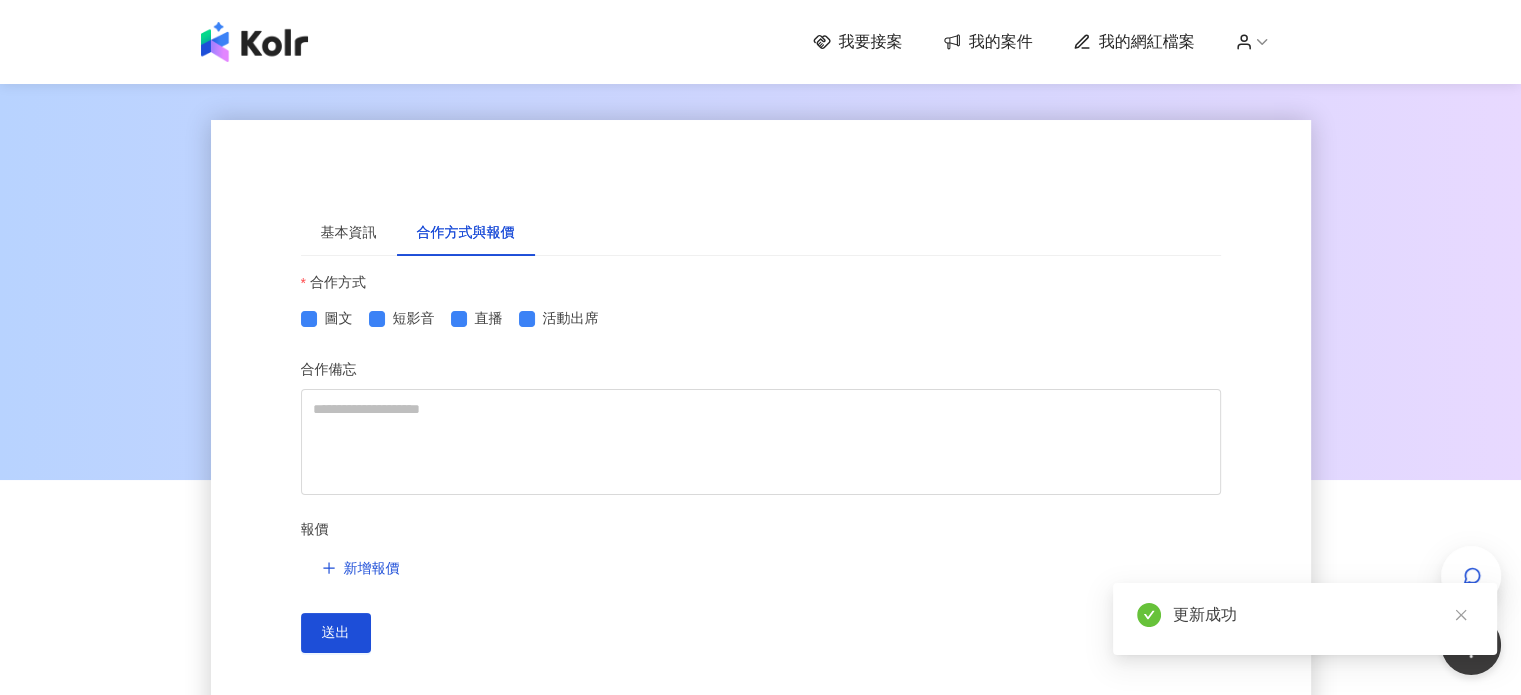 click on "我的案件" at bounding box center (1001, 42) 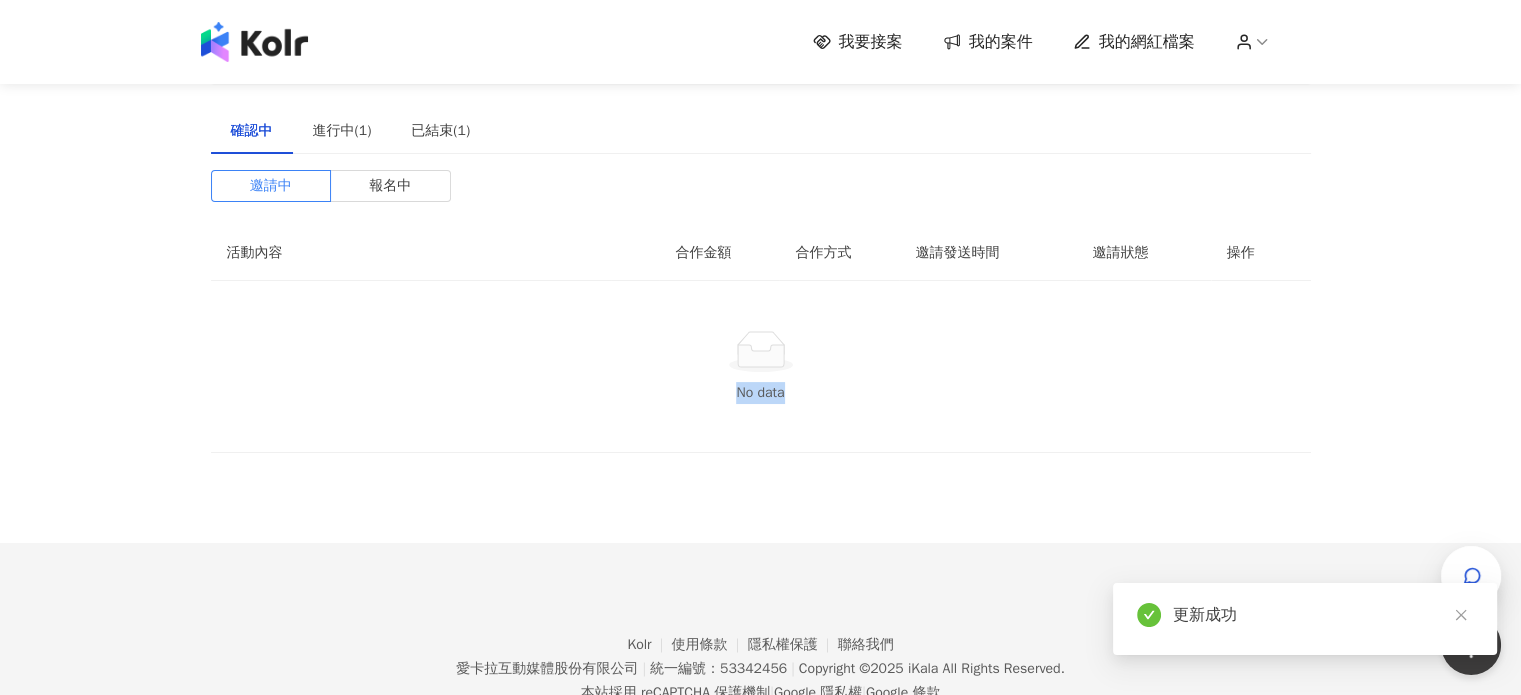 drag, startPoint x: 793, startPoint y: 381, endPoint x: 792, endPoint y: 351, distance: 30.016663 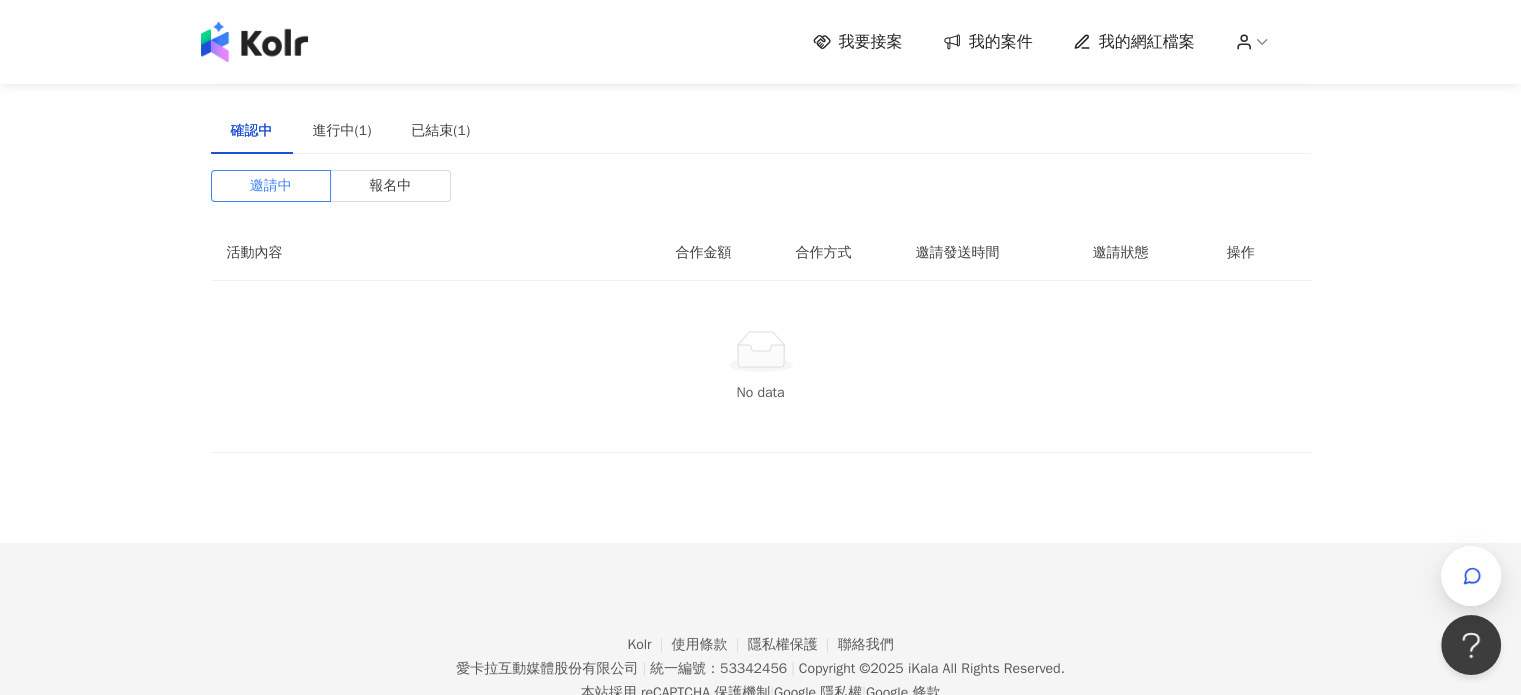 click on "合作金額" at bounding box center [719, 253] 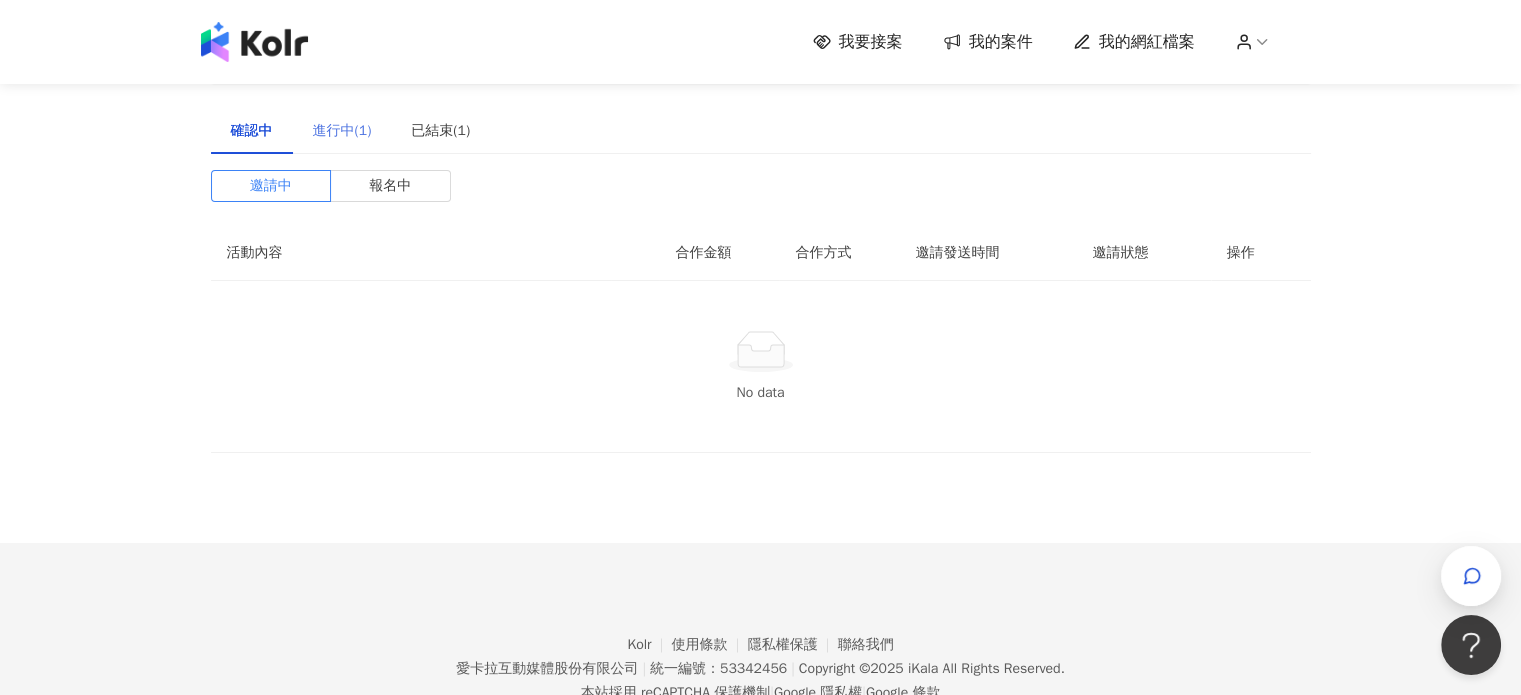 click on "進行中(1)" at bounding box center [342, 131] 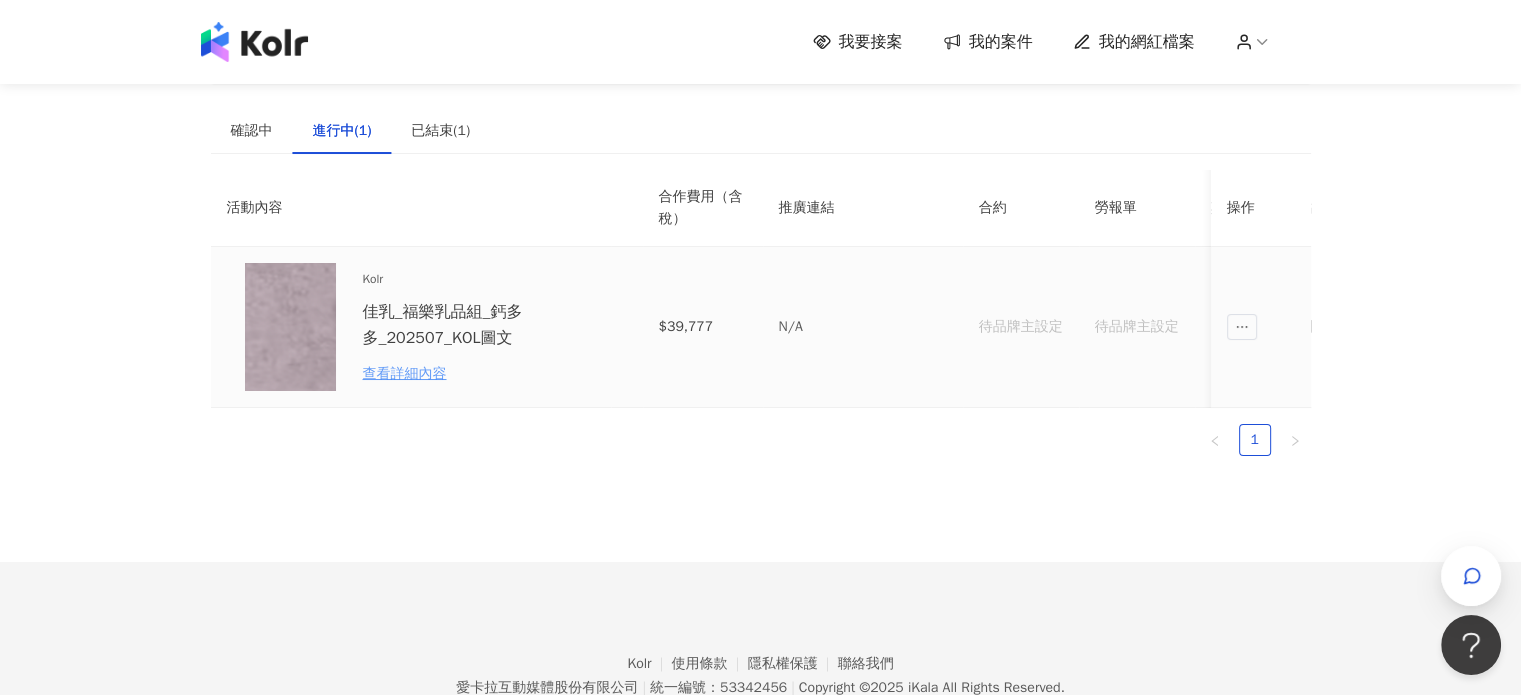 click on "查看詳細內容" at bounding box center (450, 374) 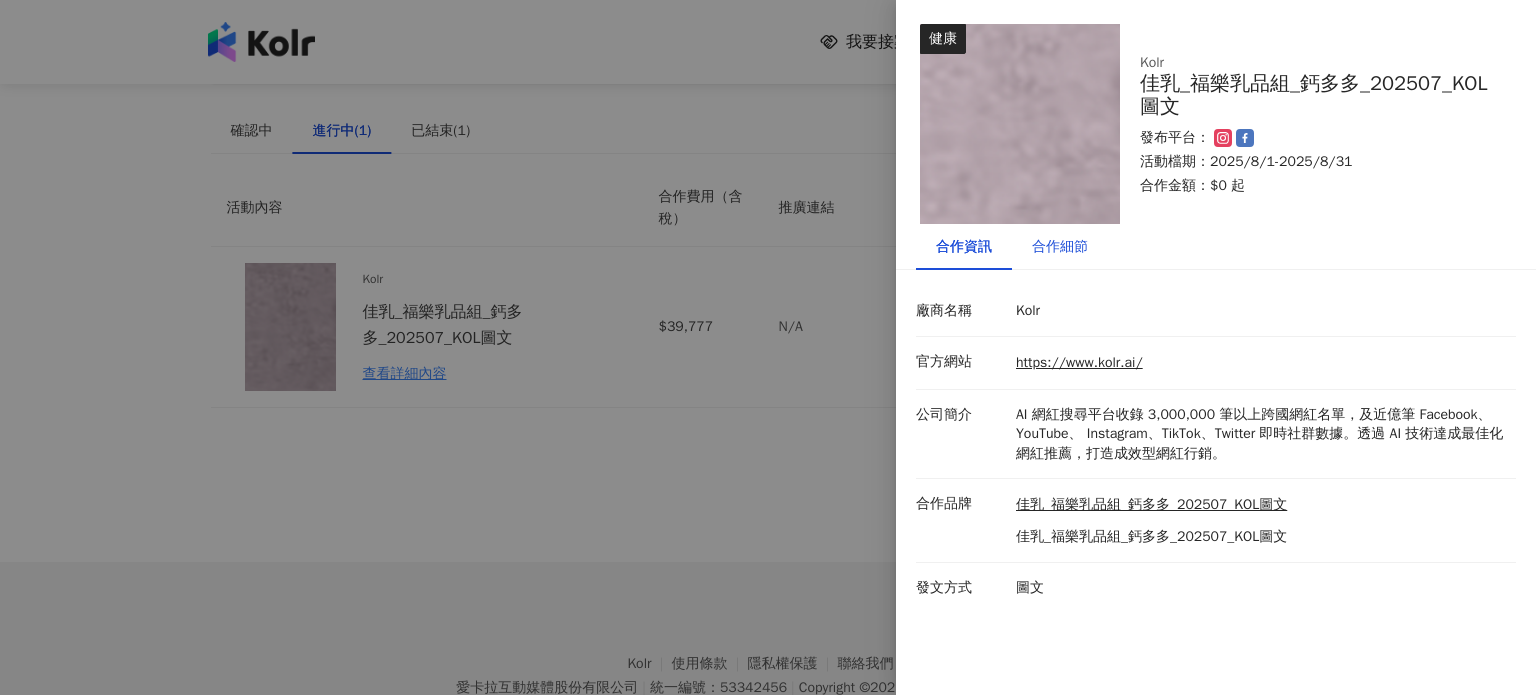 click on "合作細節" at bounding box center [1060, 247] 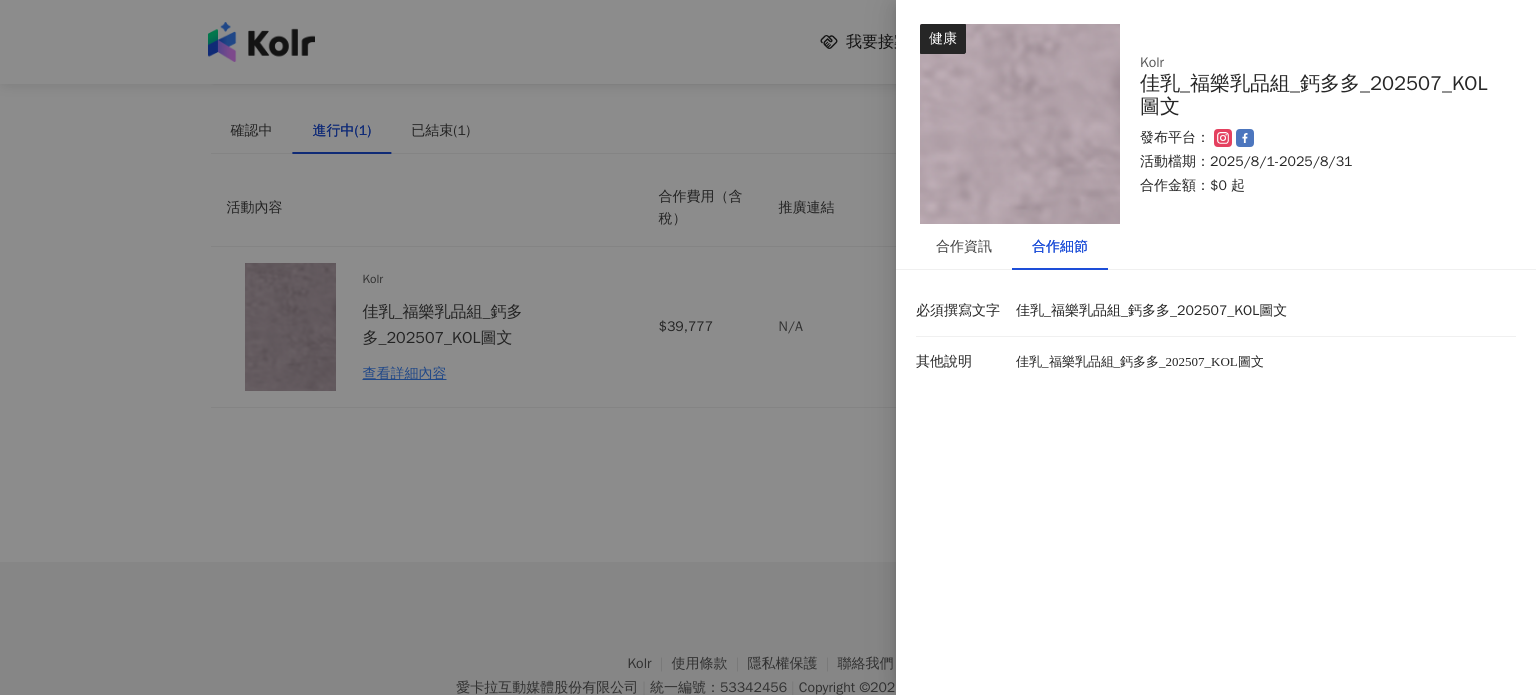 click on "其他說明 佳乳_福樂乳品組_鈣多多_202507_KOL圖文" at bounding box center [1216, 378] 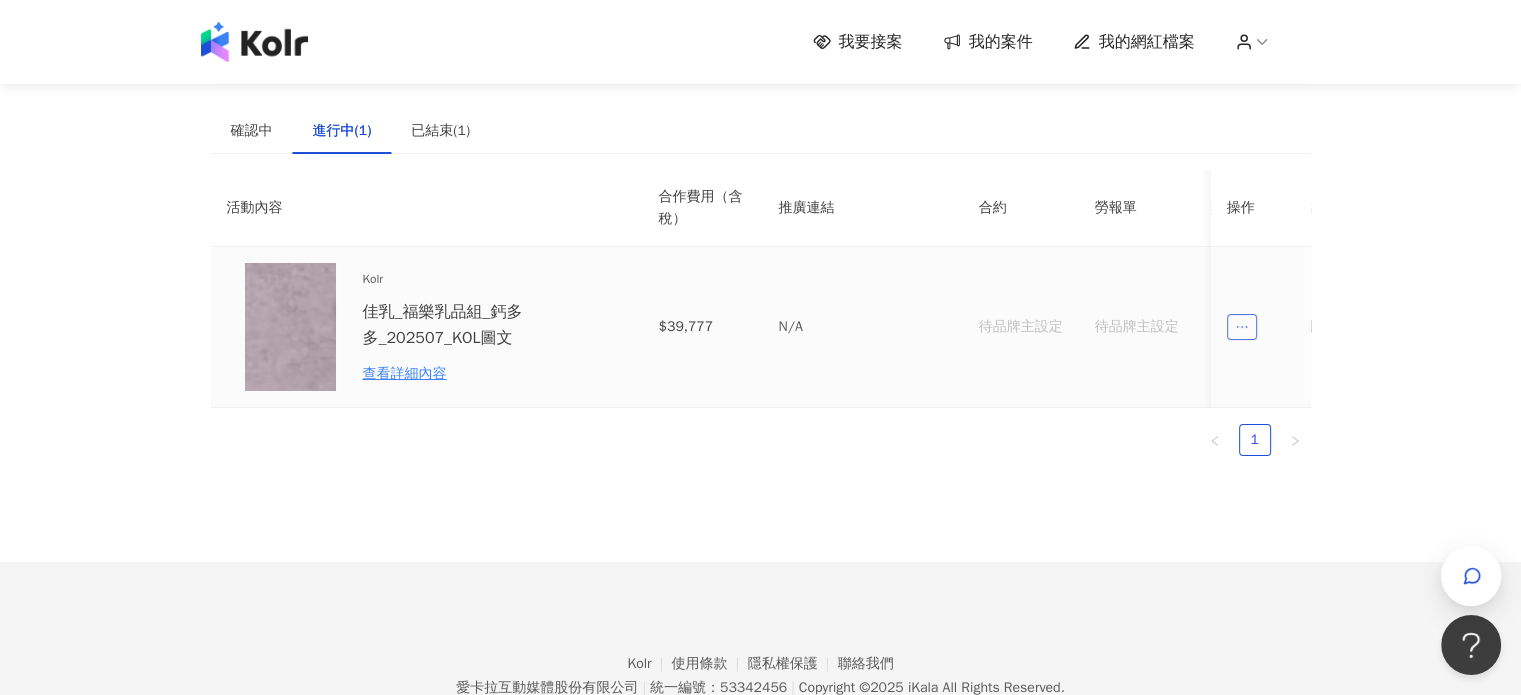 click at bounding box center (1242, 327) 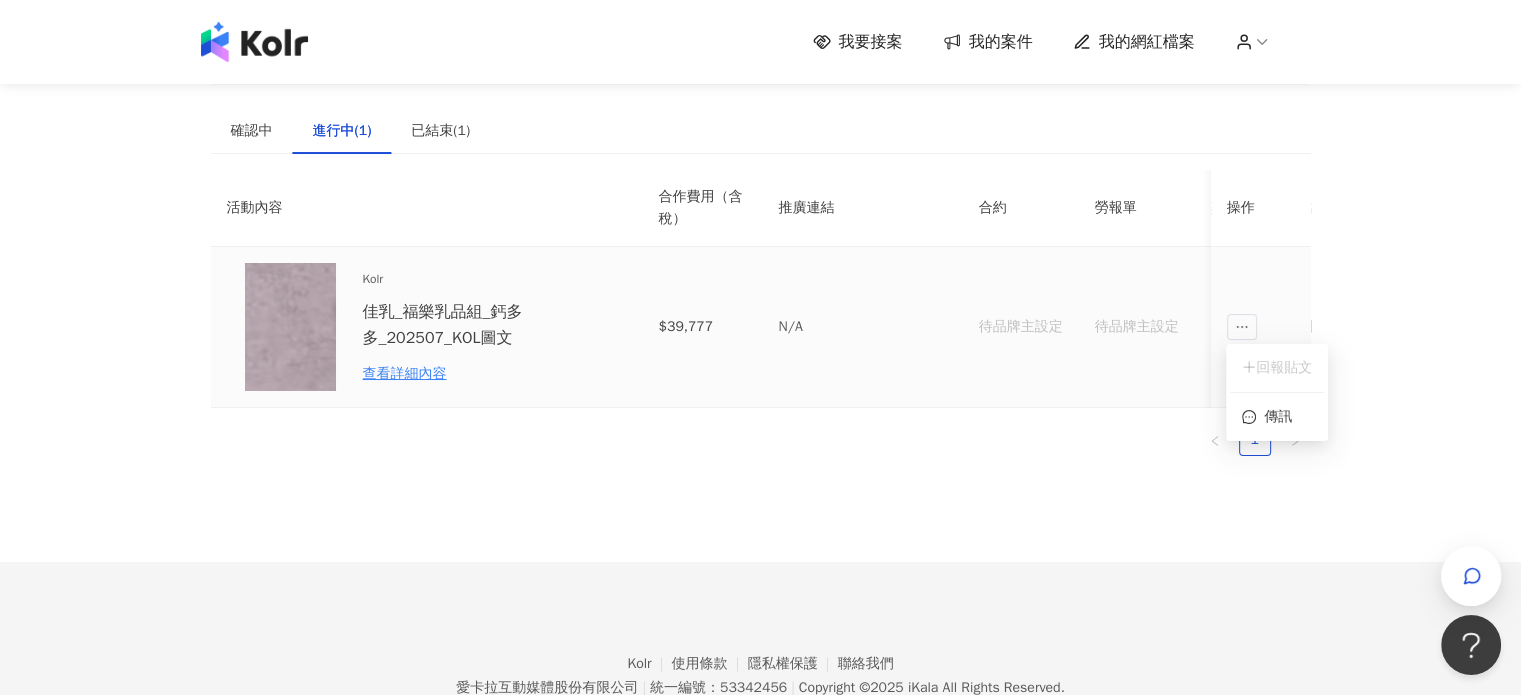 click on "待品牌主設定" at bounding box center [1137, 327] 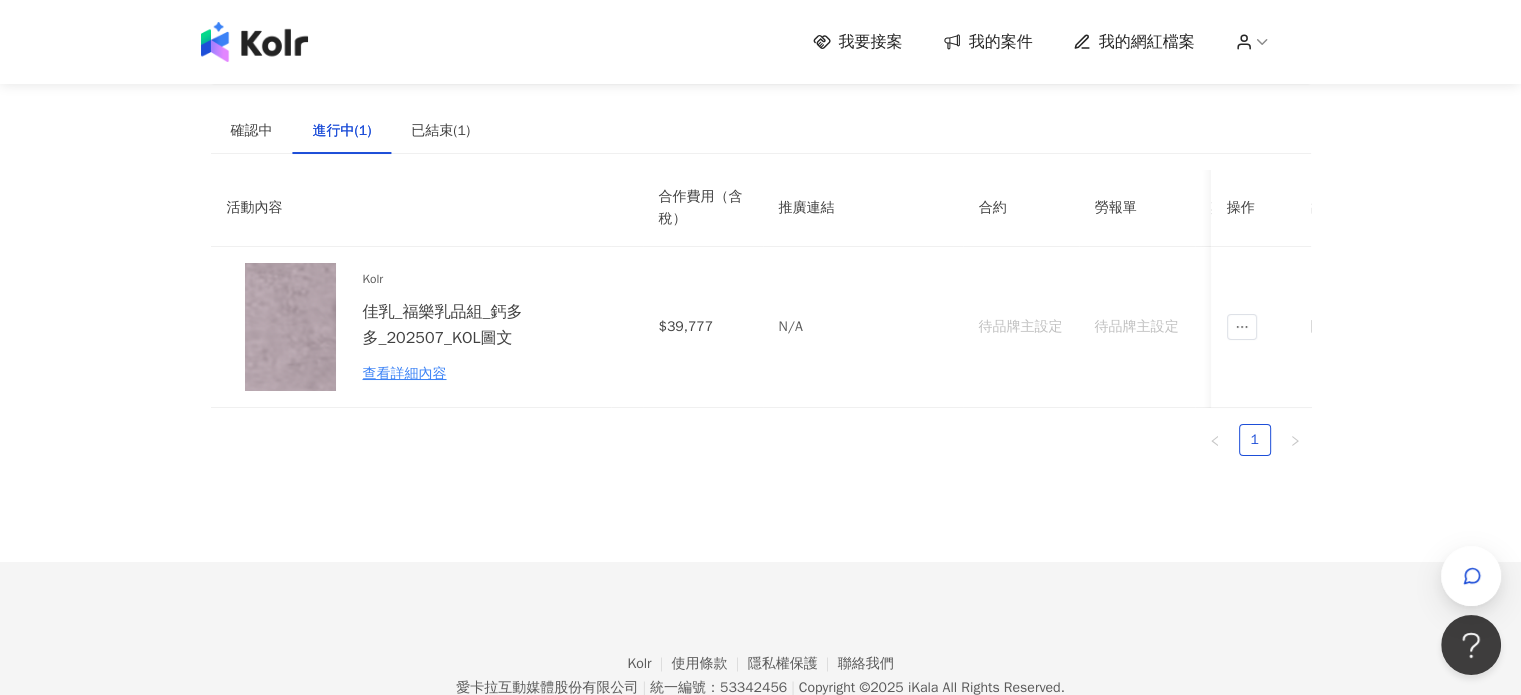 click on "勞報單" at bounding box center (1137, 208) 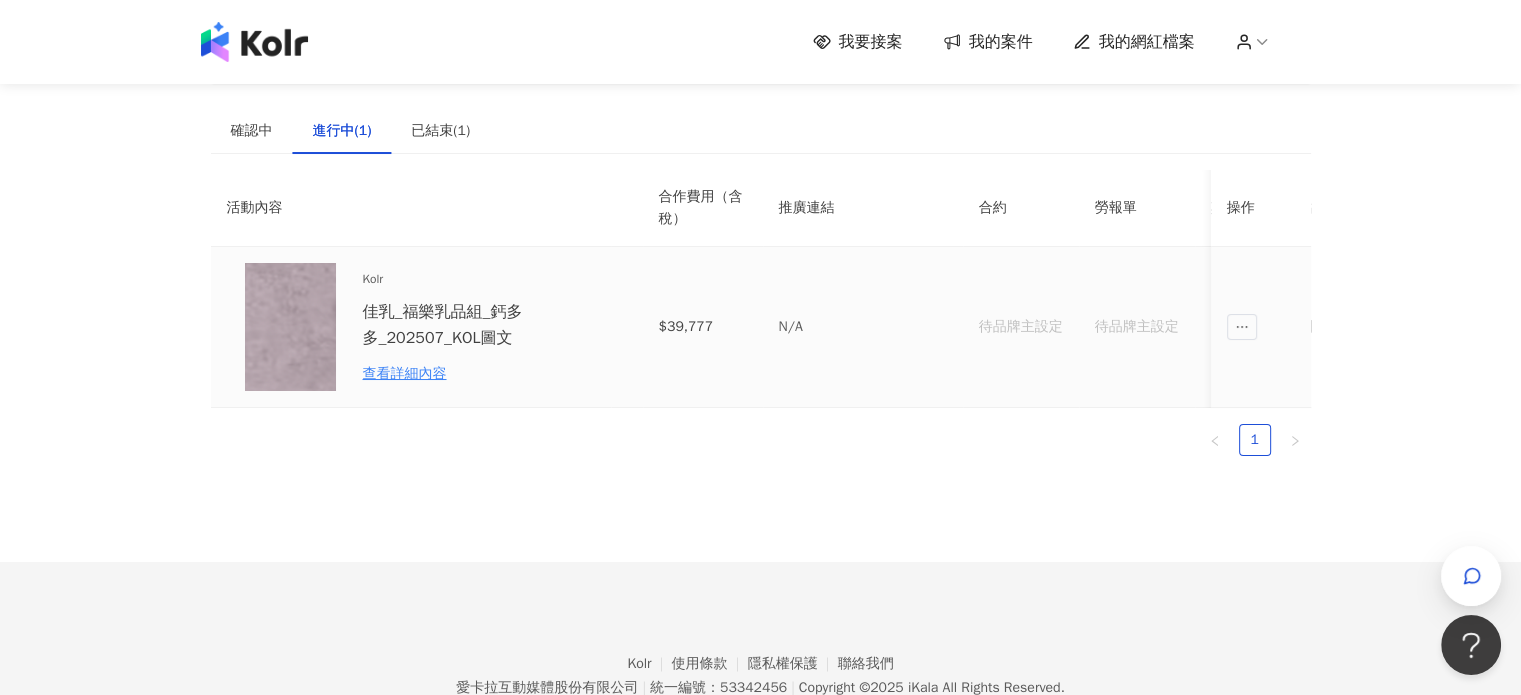 click on "待品牌主設定" at bounding box center [1021, 327] 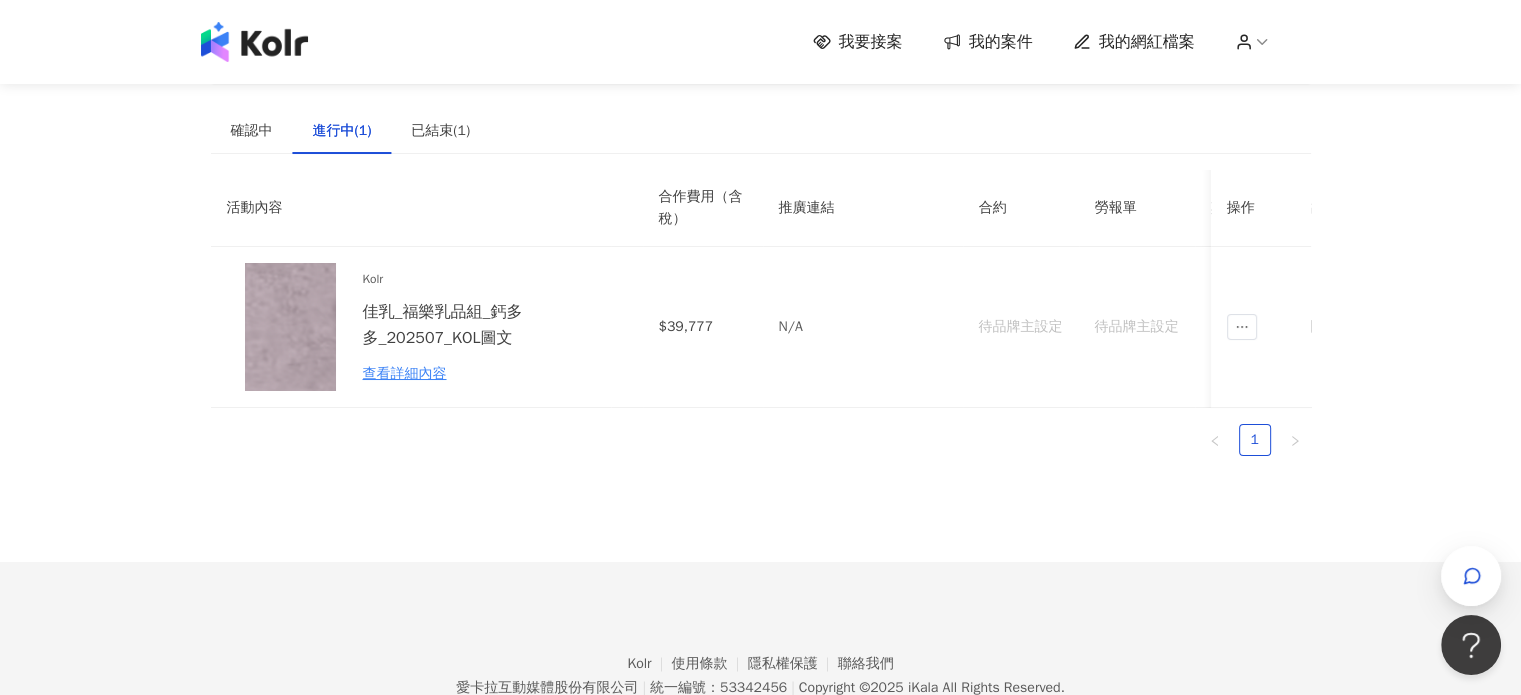 drag, startPoint x: 864, startPoint y: 423, endPoint x: 888, endPoint y: 424, distance: 24.020824 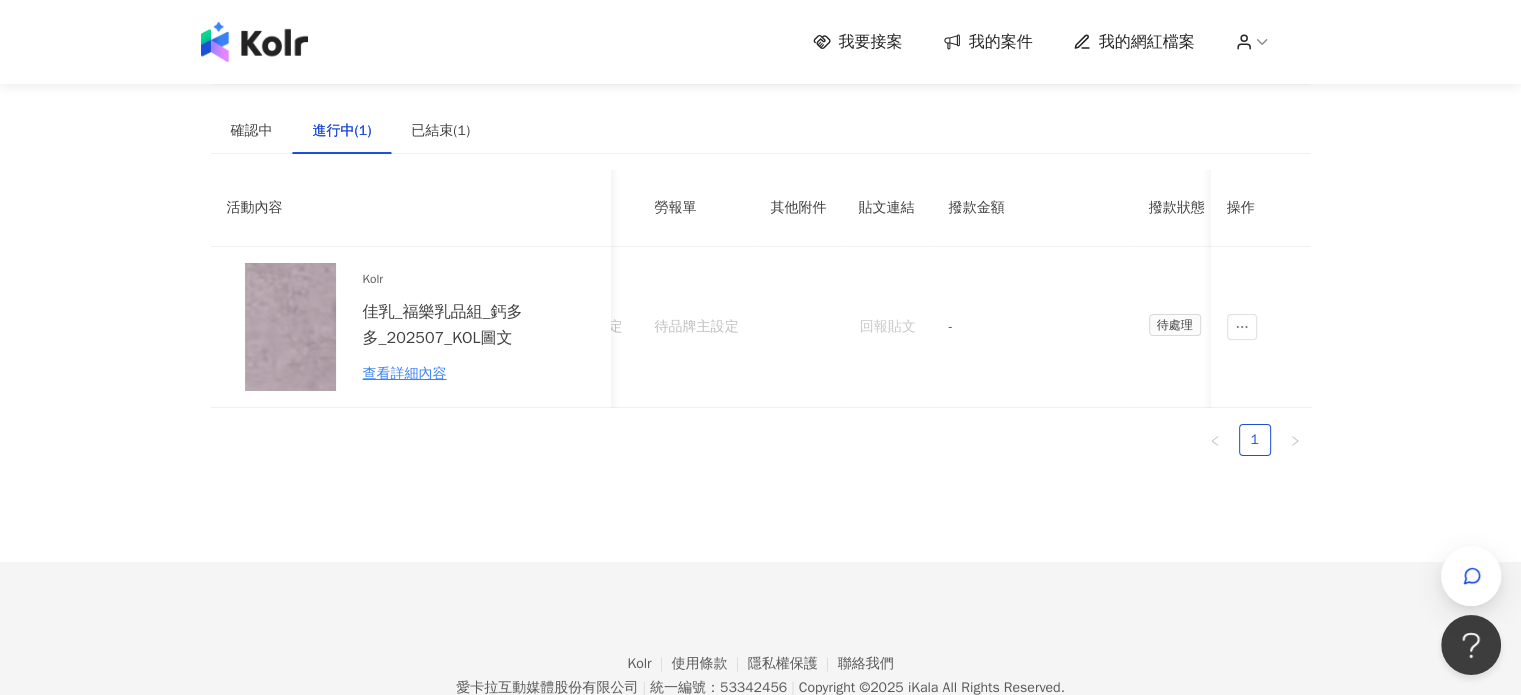 scroll, scrollTop: 0, scrollLeft: 561, axis: horizontal 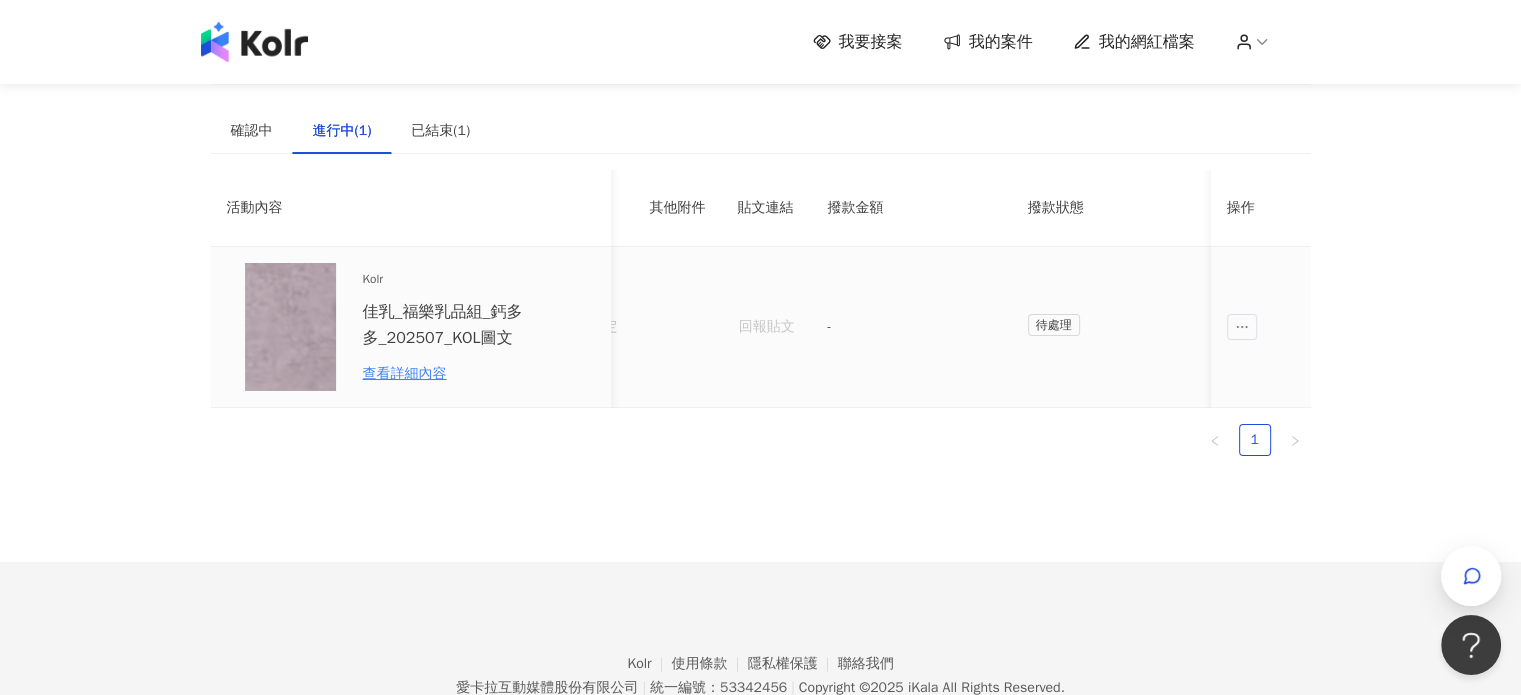 click on "待處理" at bounding box center (1054, 325) 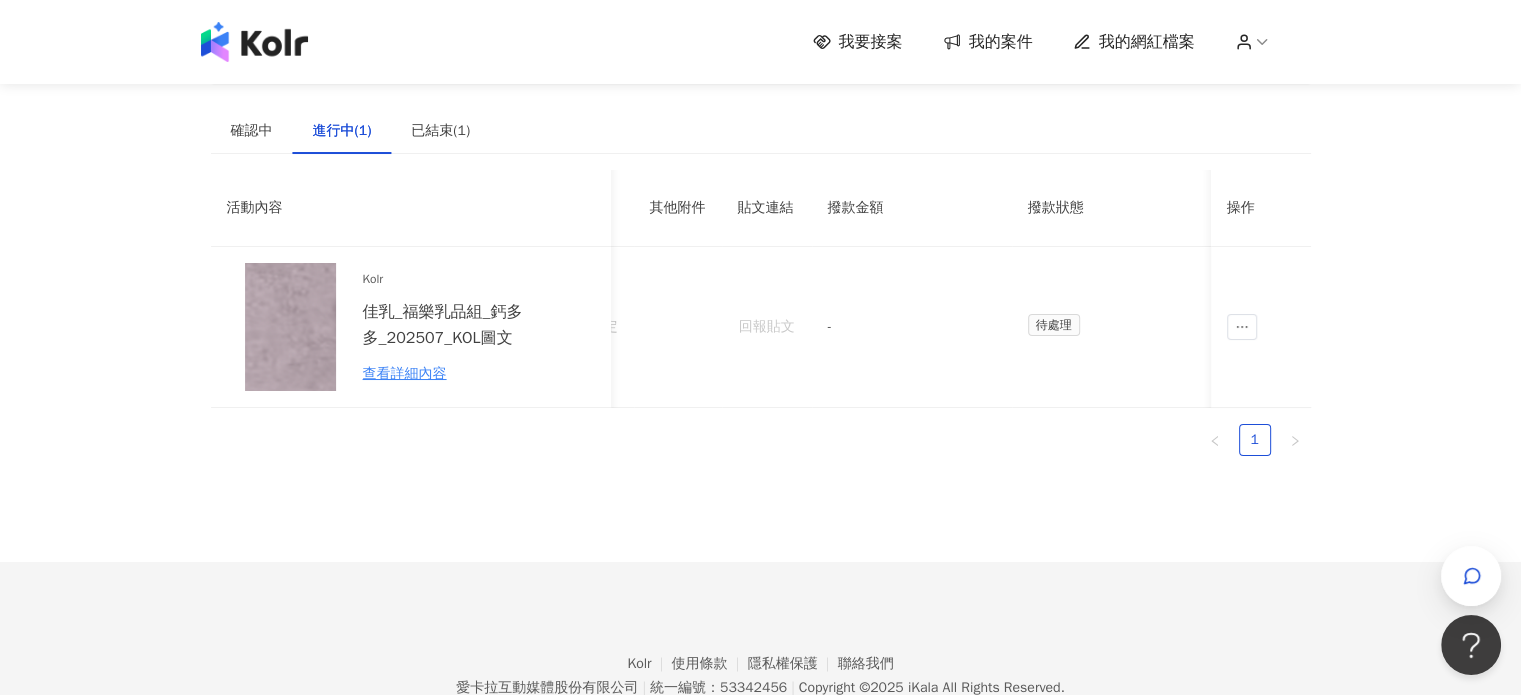 drag, startPoint x: 832, startPoint y: 536, endPoint x: 648, endPoint y: 455, distance: 201.0398 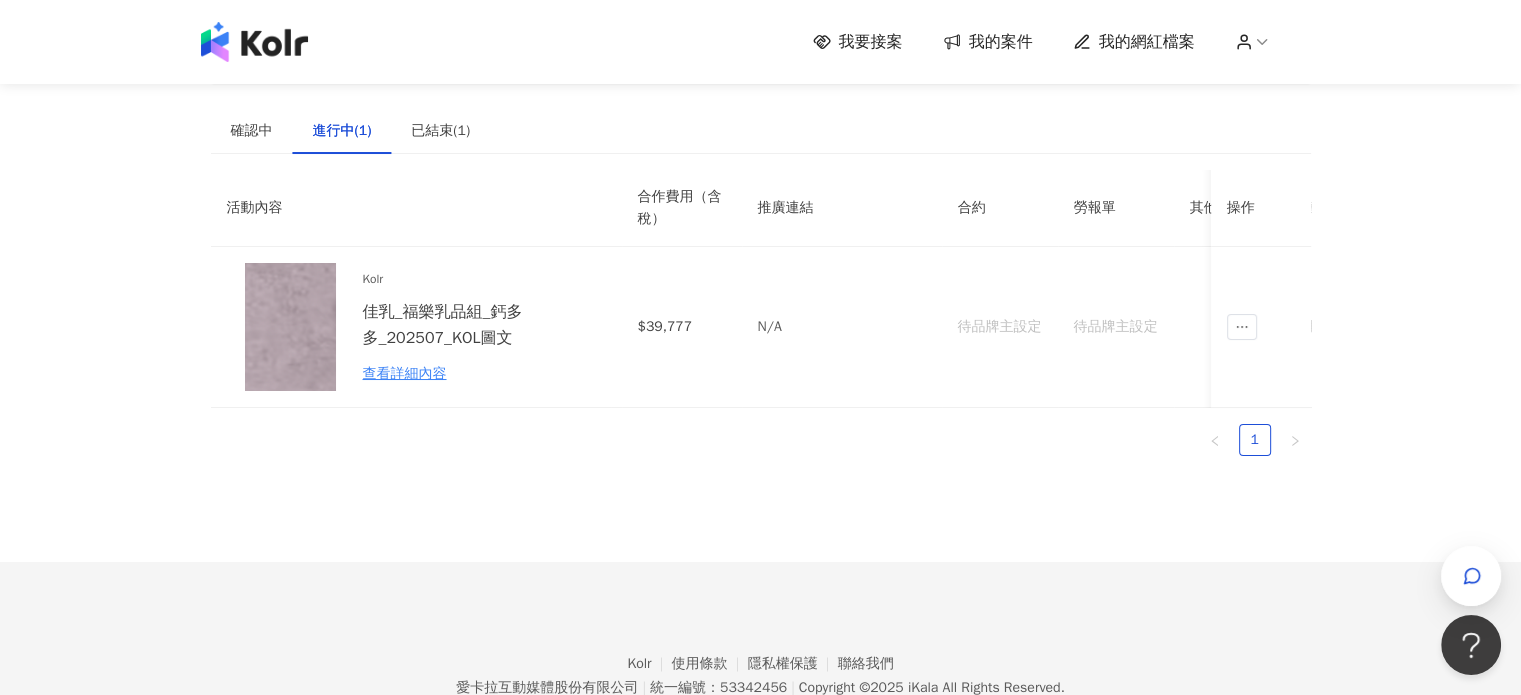 scroll, scrollTop: 0, scrollLeft: 0, axis: both 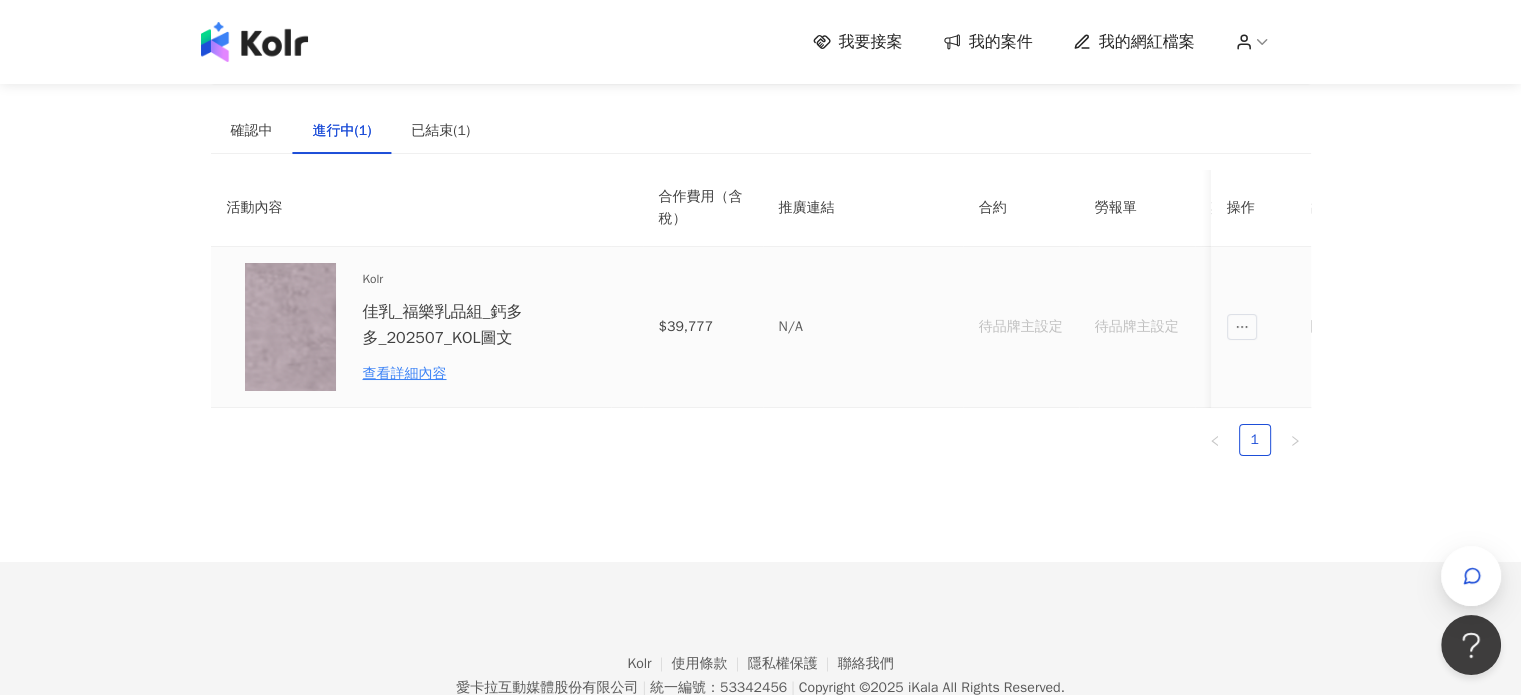 click at bounding box center (291, 327) 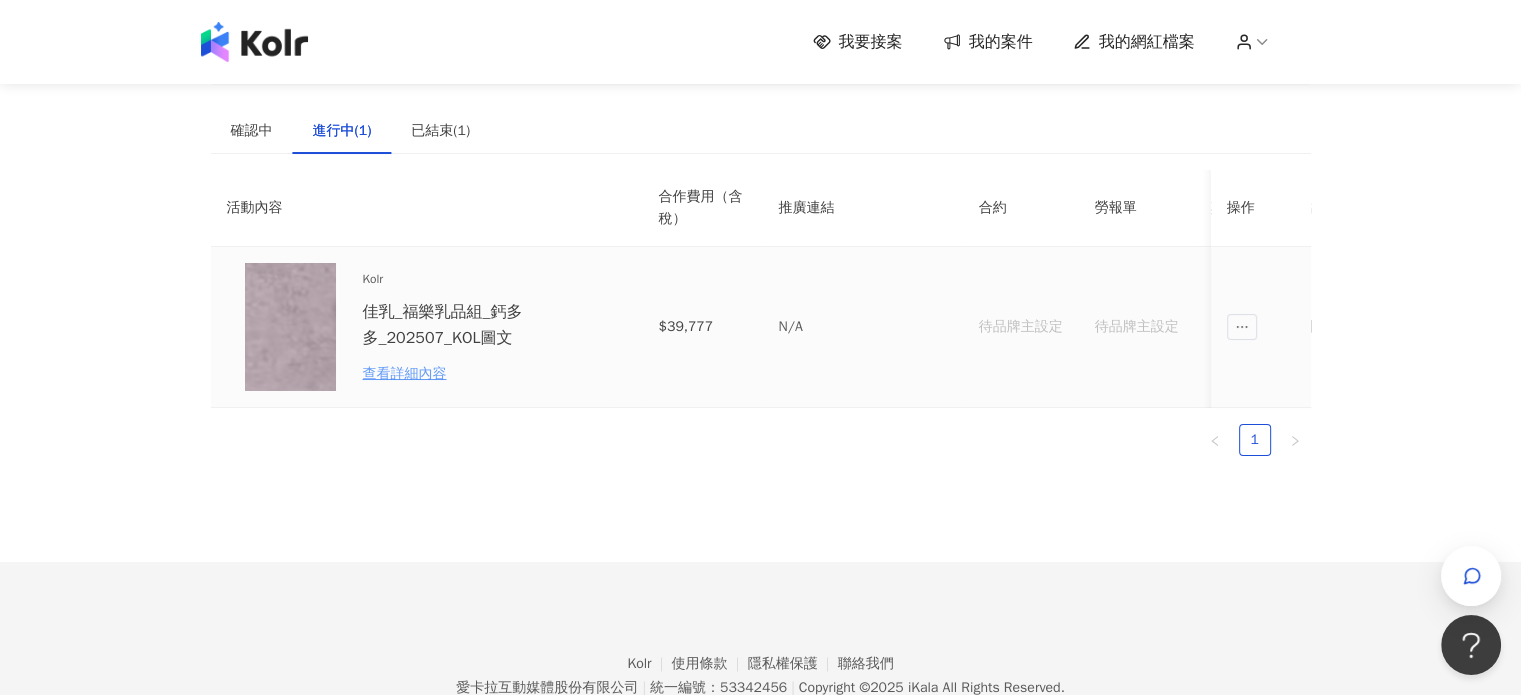 click on "查看詳細內容" at bounding box center (450, 374) 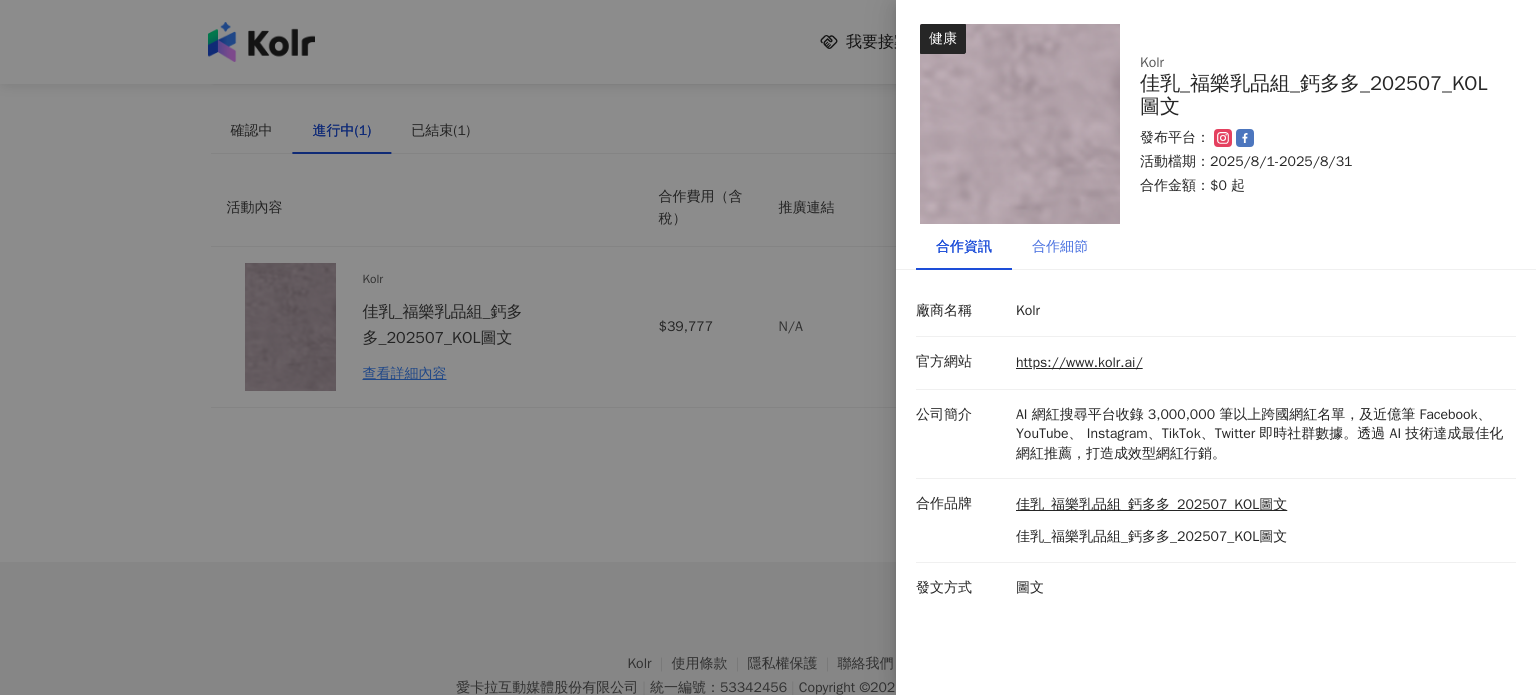 click on "合作細節" at bounding box center (1060, 247) 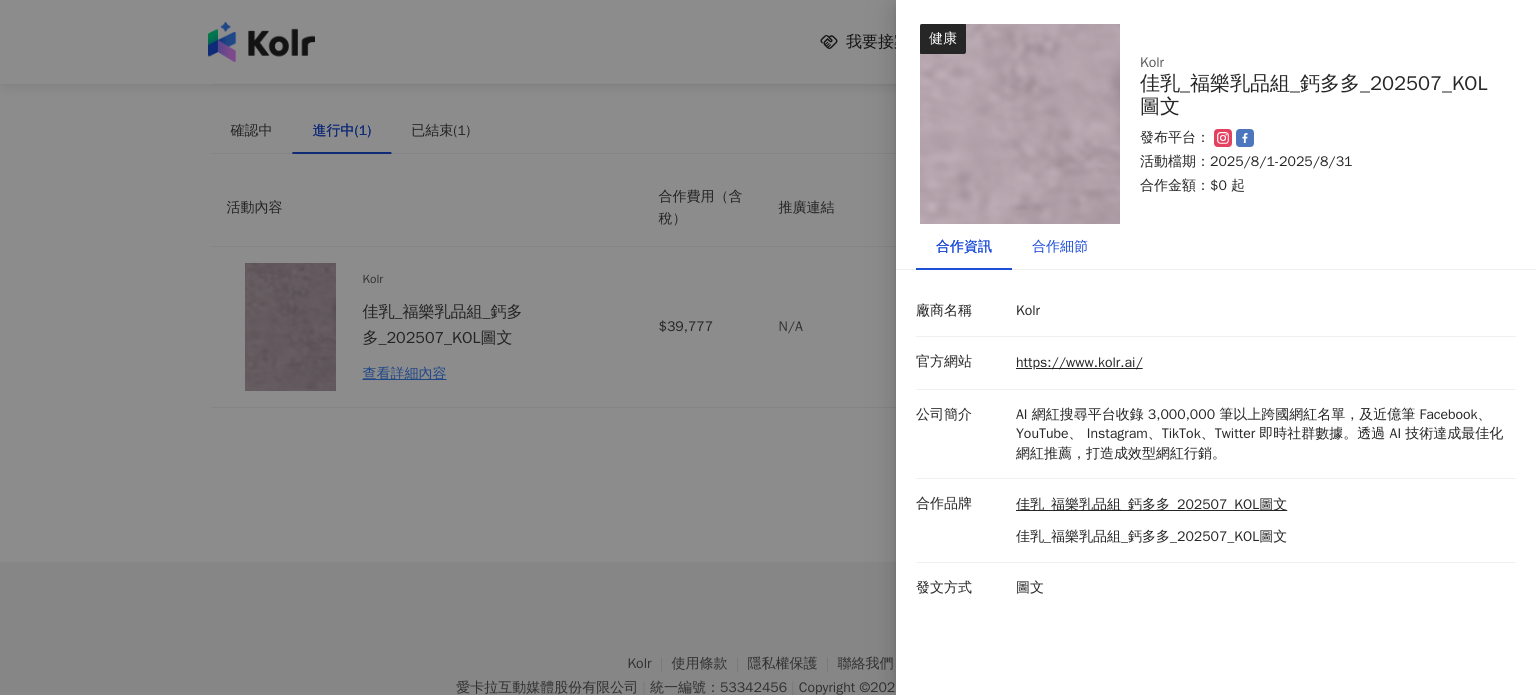 click on "合作細節" at bounding box center (1060, 247) 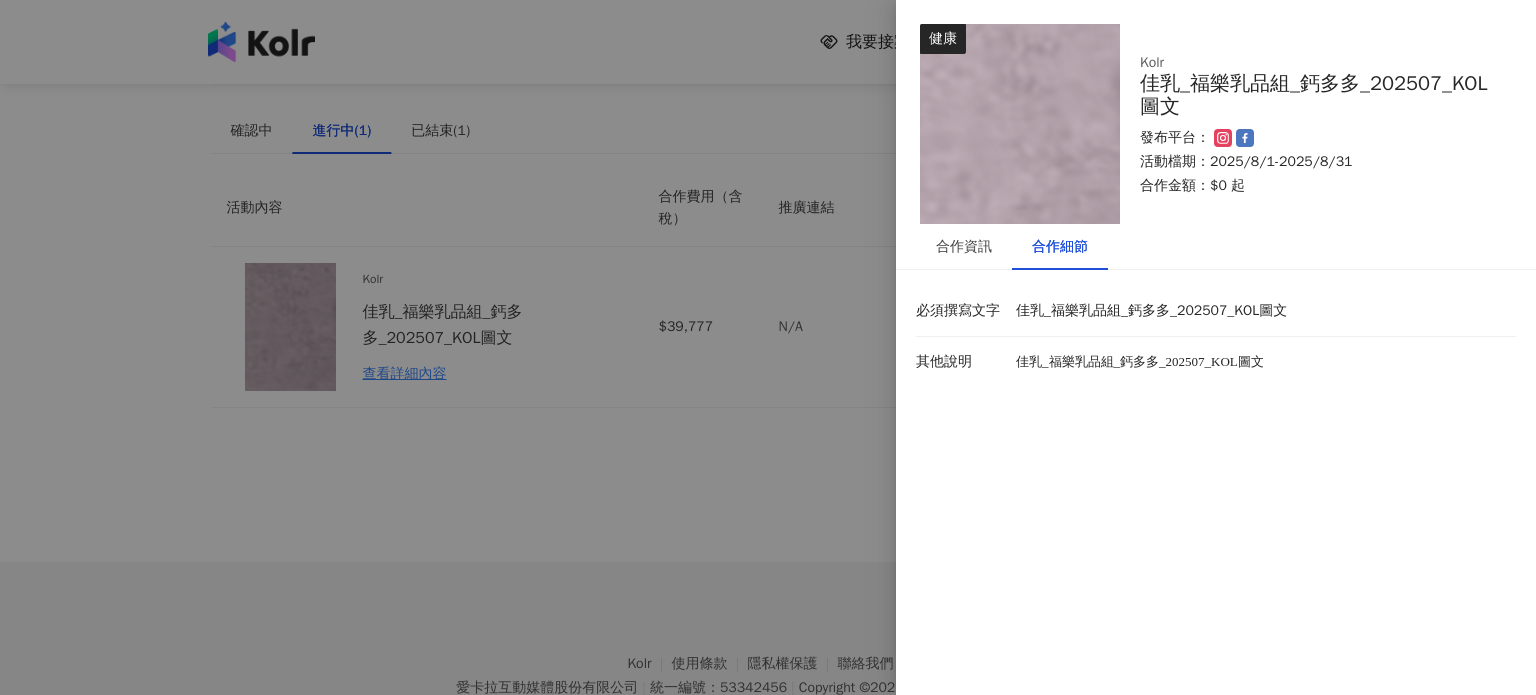 drag, startPoint x: 760, startPoint y: 400, endPoint x: 789, endPoint y: 375, distance: 38.28838 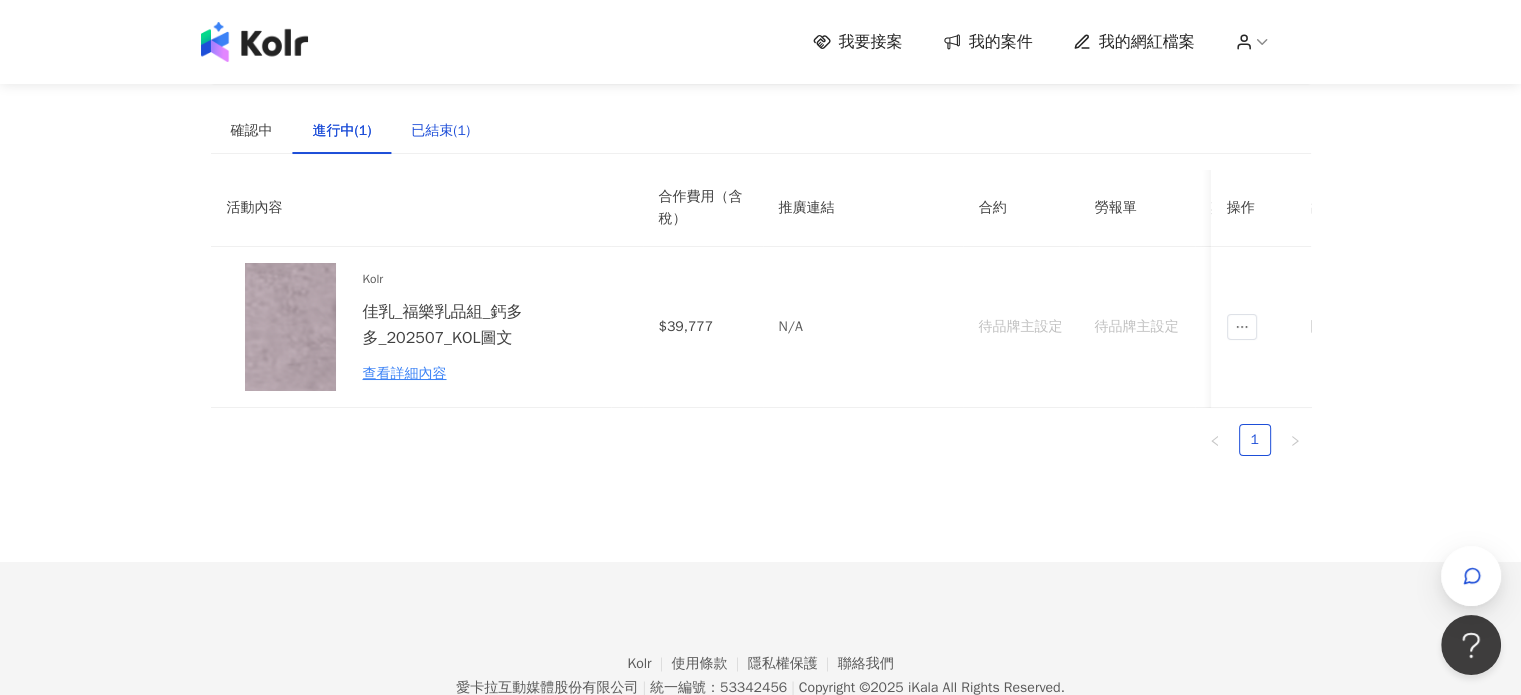 click on "已結束(1)" at bounding box center [440, 131] 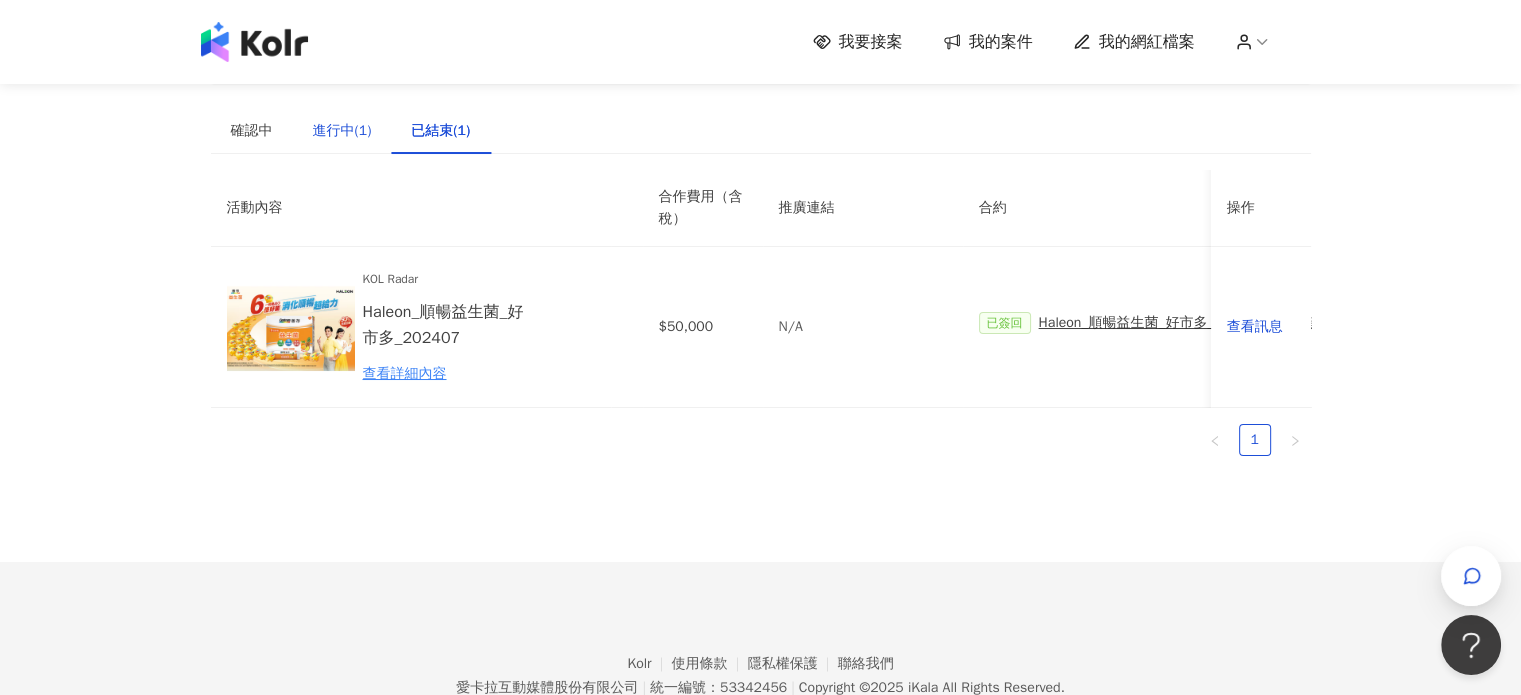 click on "進行中(1)" at bounding box center [342, 131] 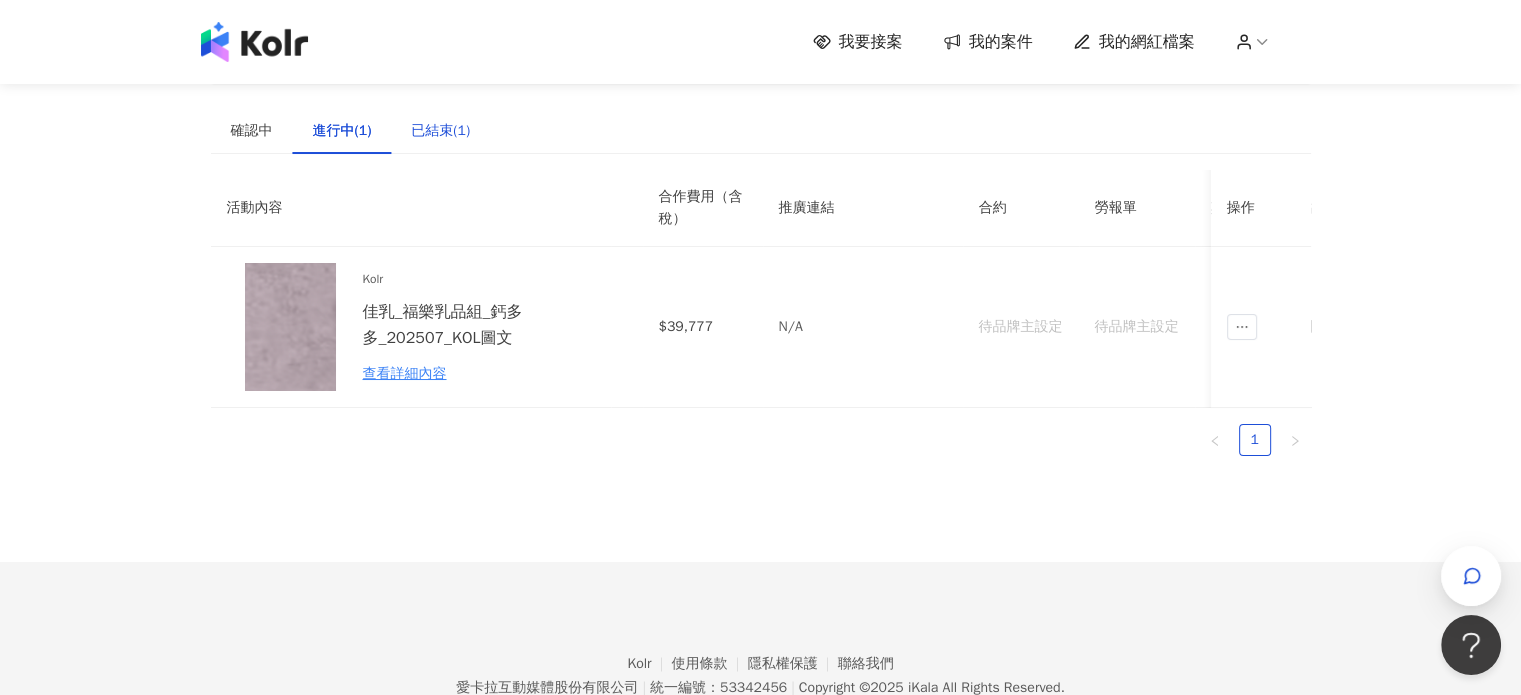 click on "已結束(1)" at bounding box center (440, 131) 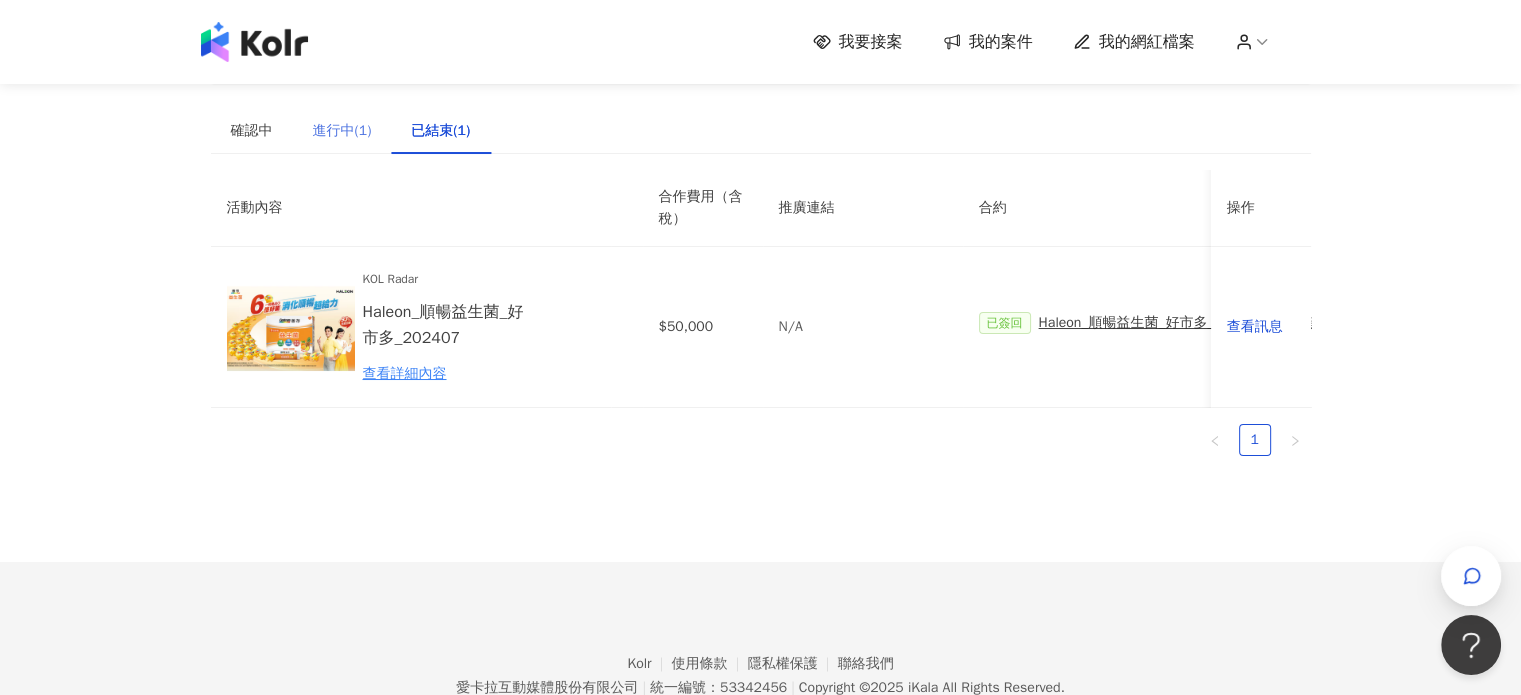 click on "進行中(1)" at bounding box center (342, 131) 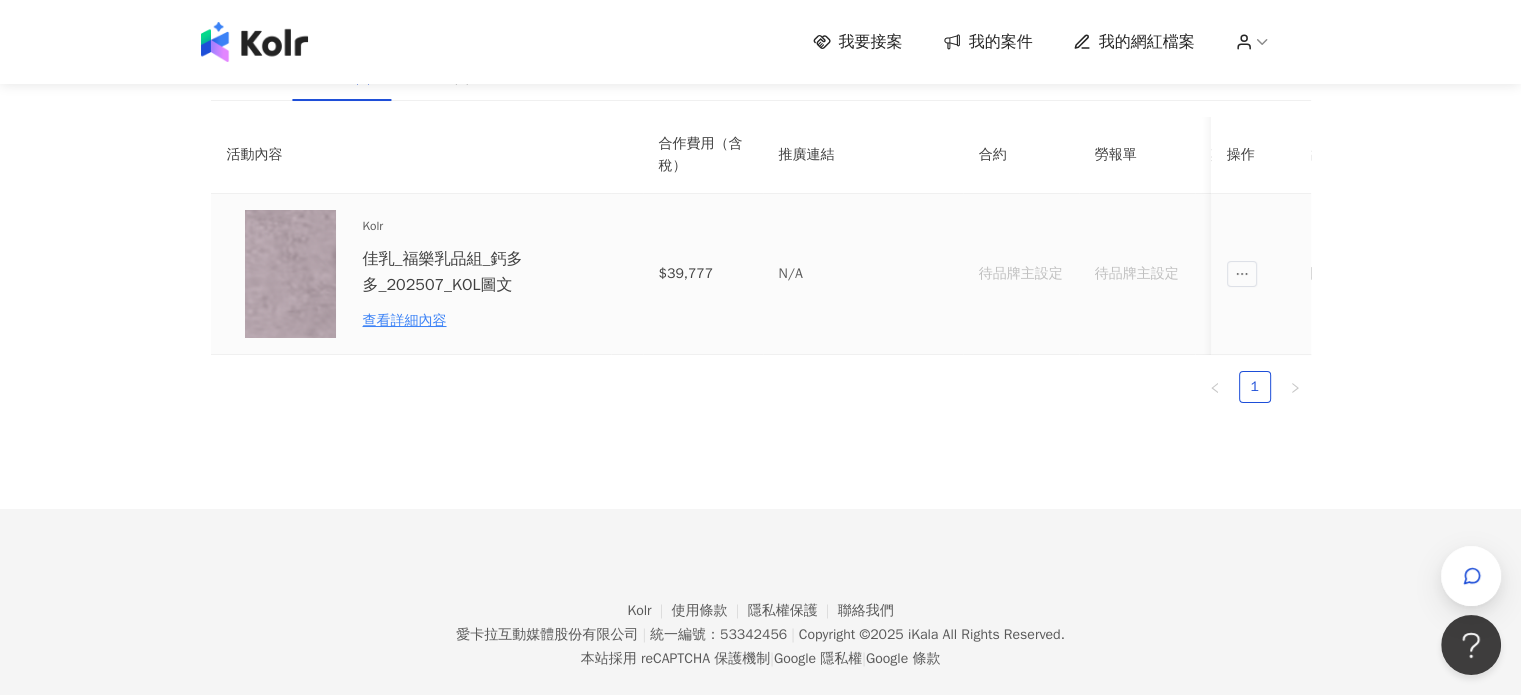 scroll, scrollTop: 104, scrollLeft: 0, axis: vertical 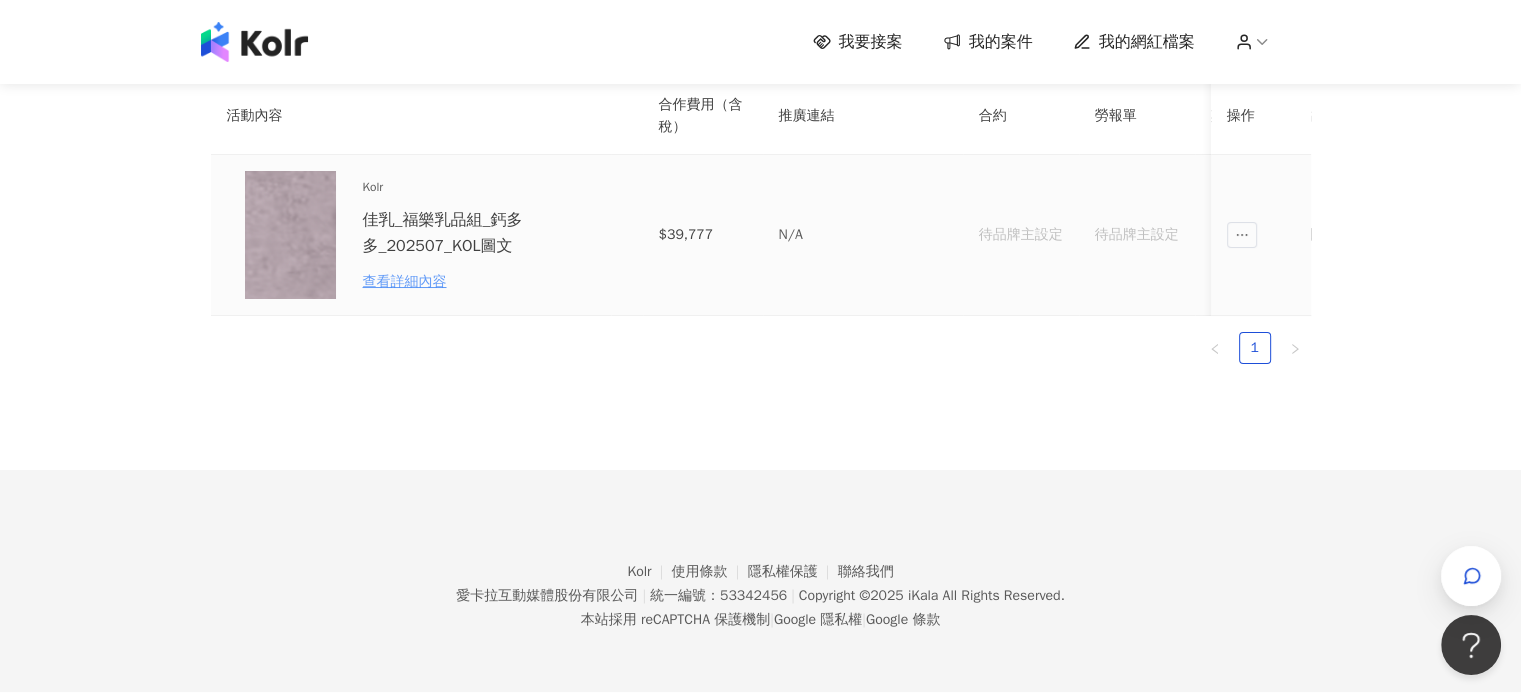 click on "查看詳細內容" at bounding box center [450, 282] 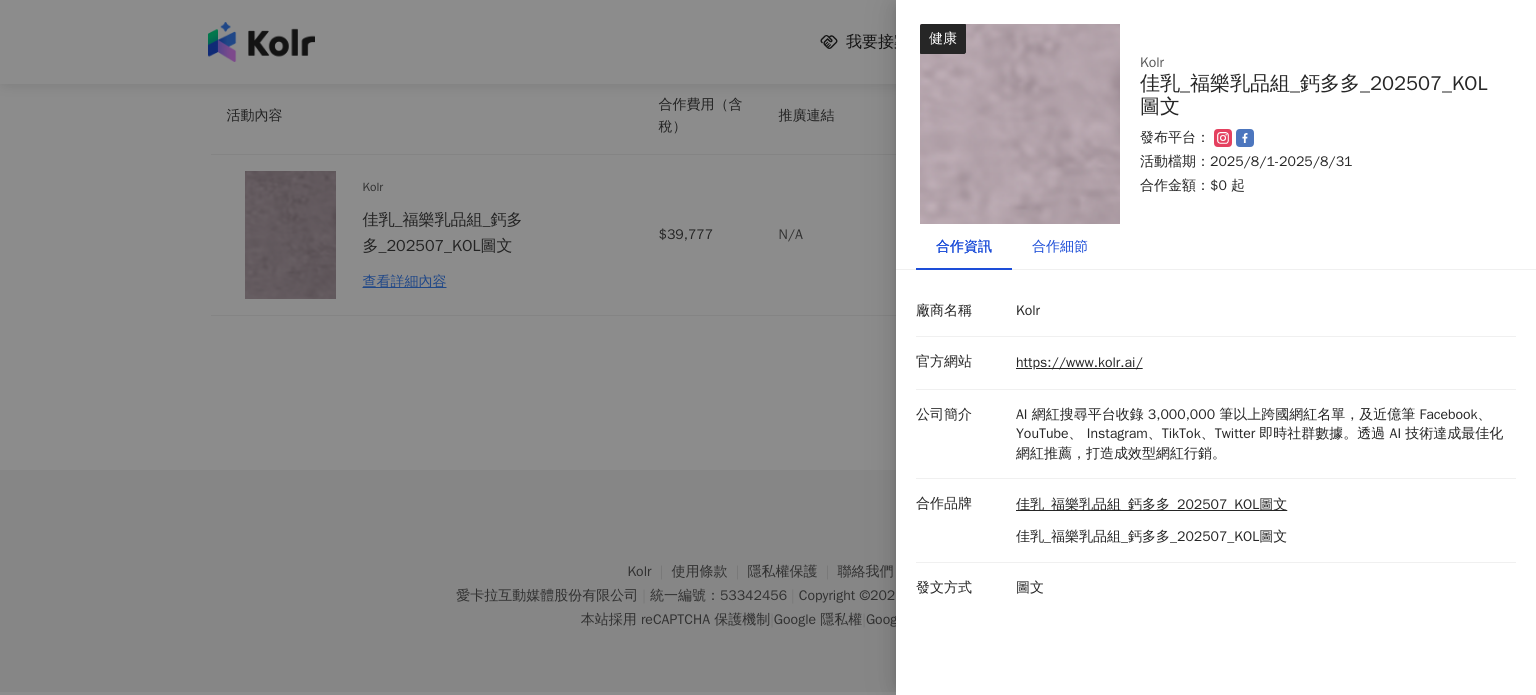 click on "合作細節" at bounding box center (1060, 247) 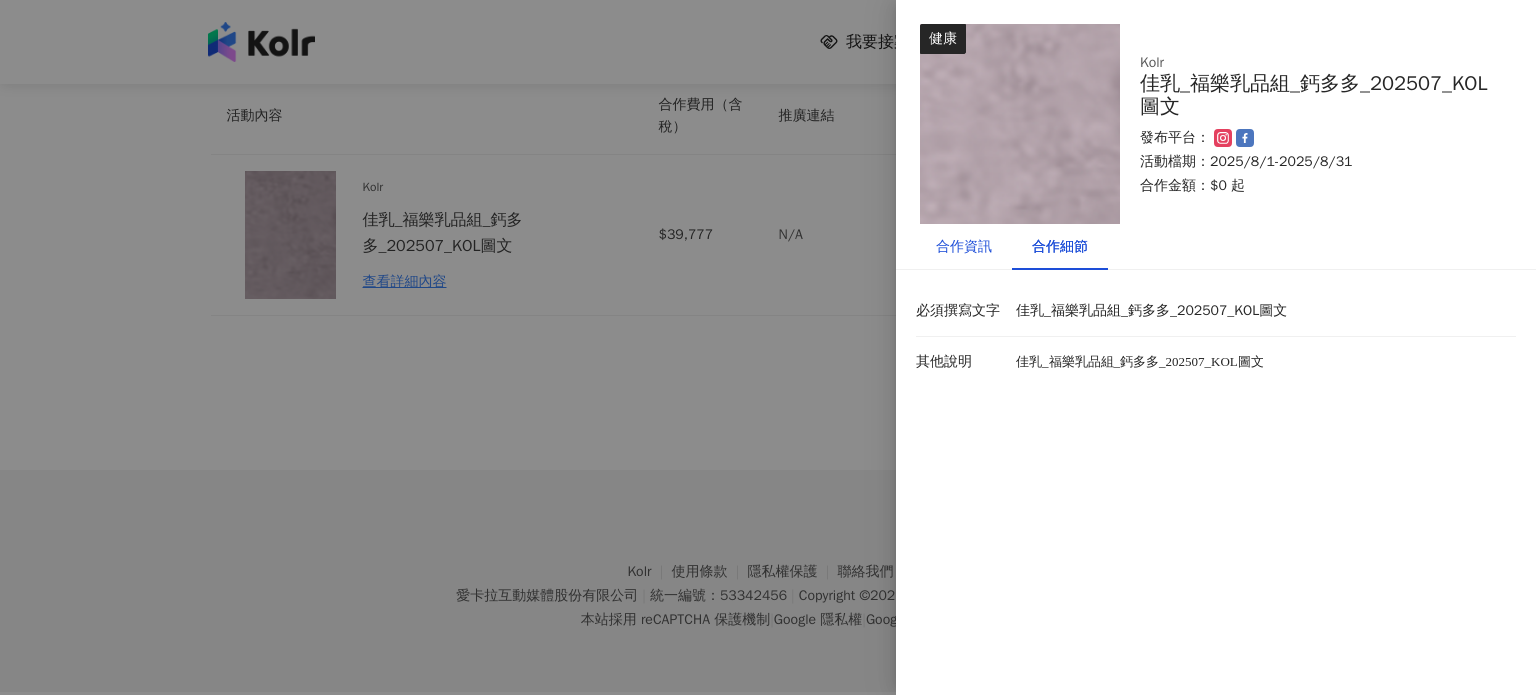 click on "合作資訊" at bounding box center (964, 247) 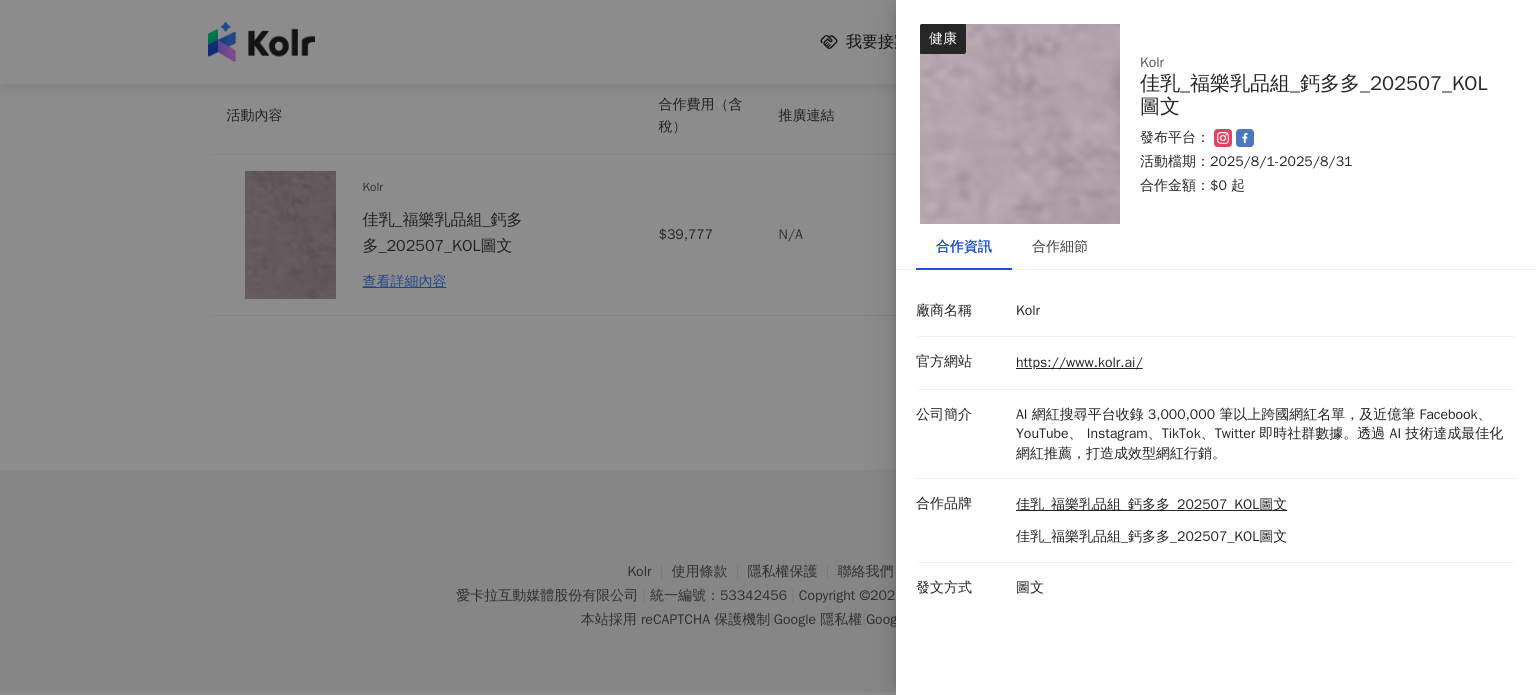 click at bounding box center (768, 347) 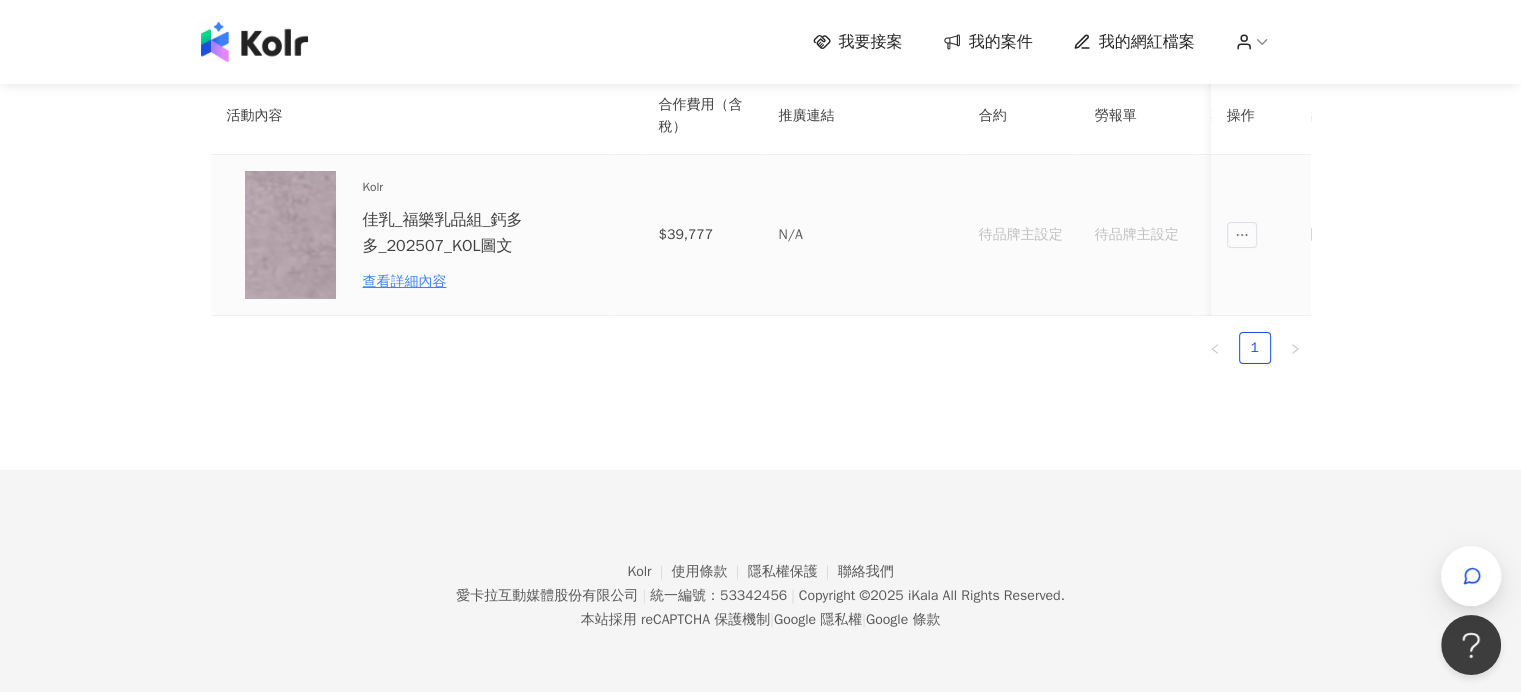 scroll, scrollTop: 0, scrollLeft: 0, axis: both 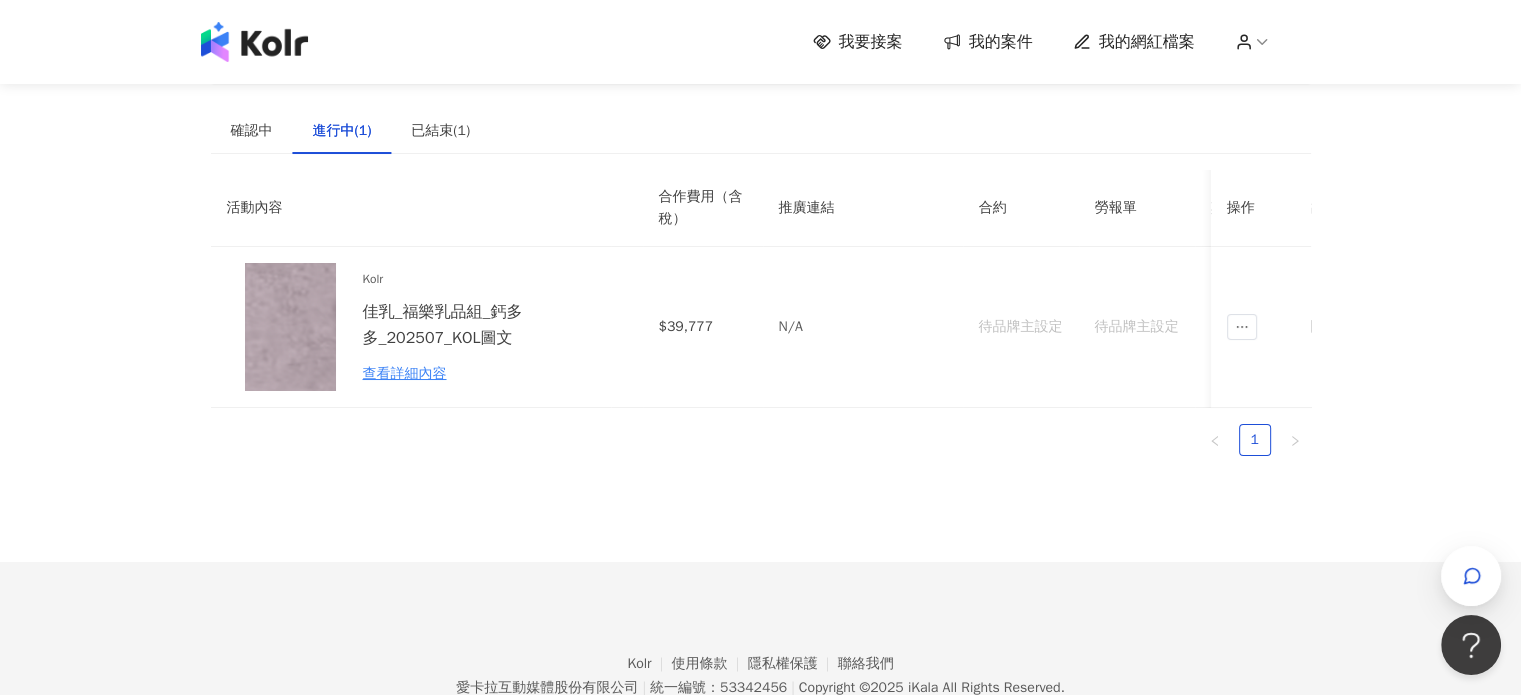 click 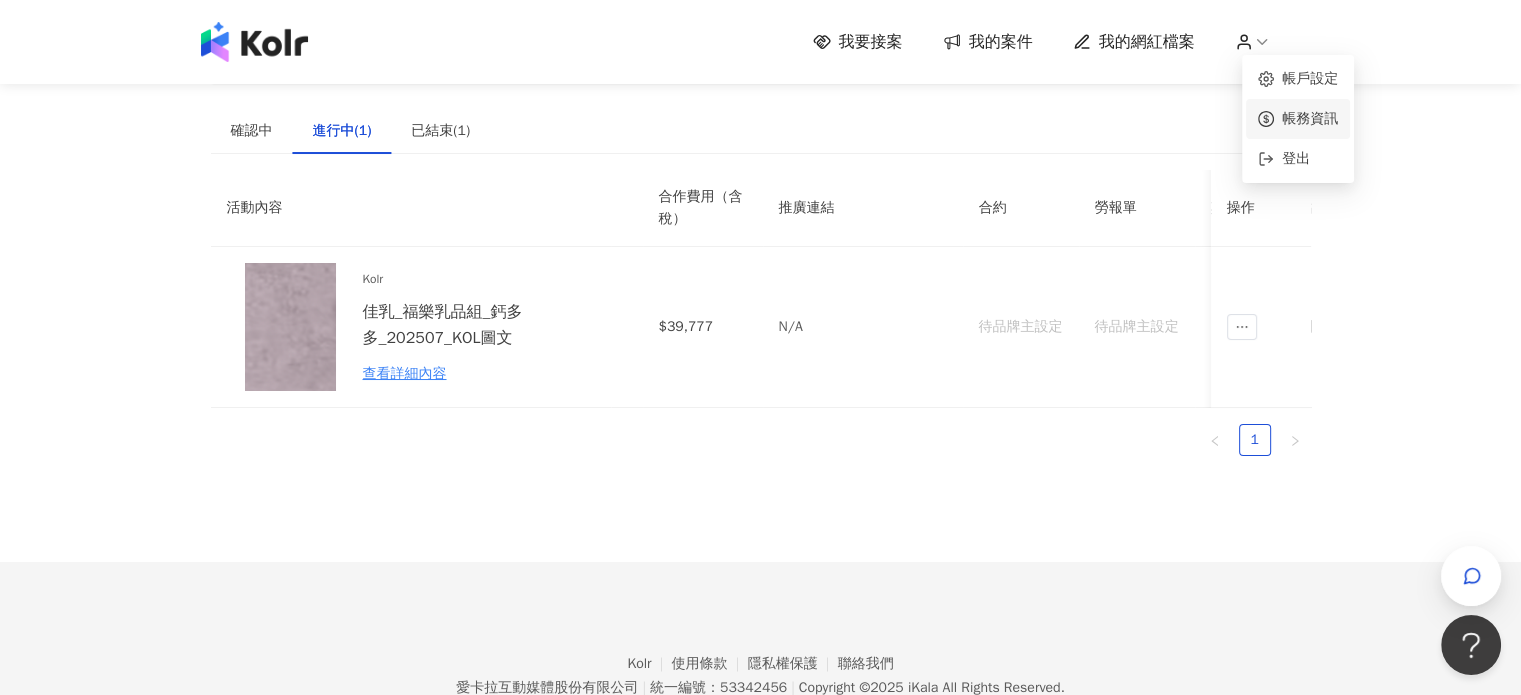 click on "帳務資訊" at bounding box center (1310, 118) 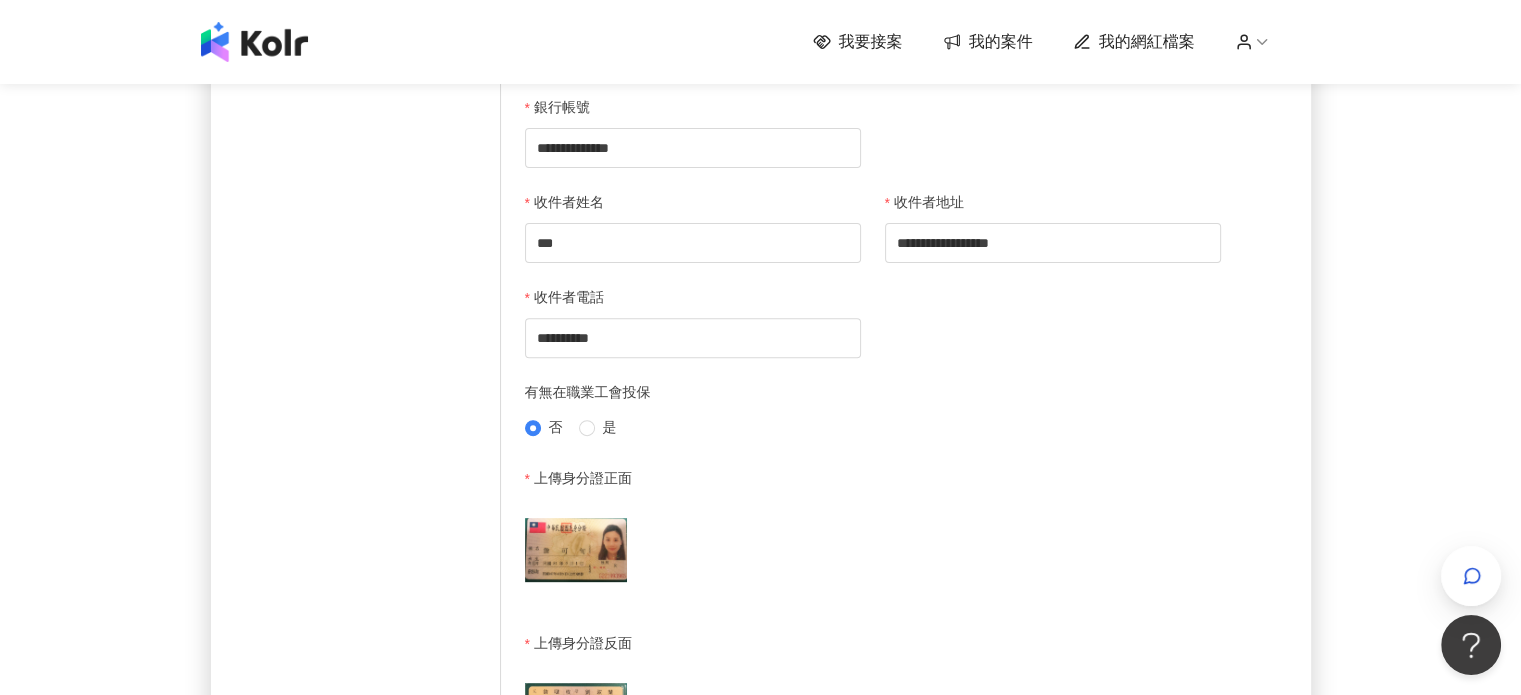 scroll, scrollTop: 700, scrollLeft: 0, axis: vertical 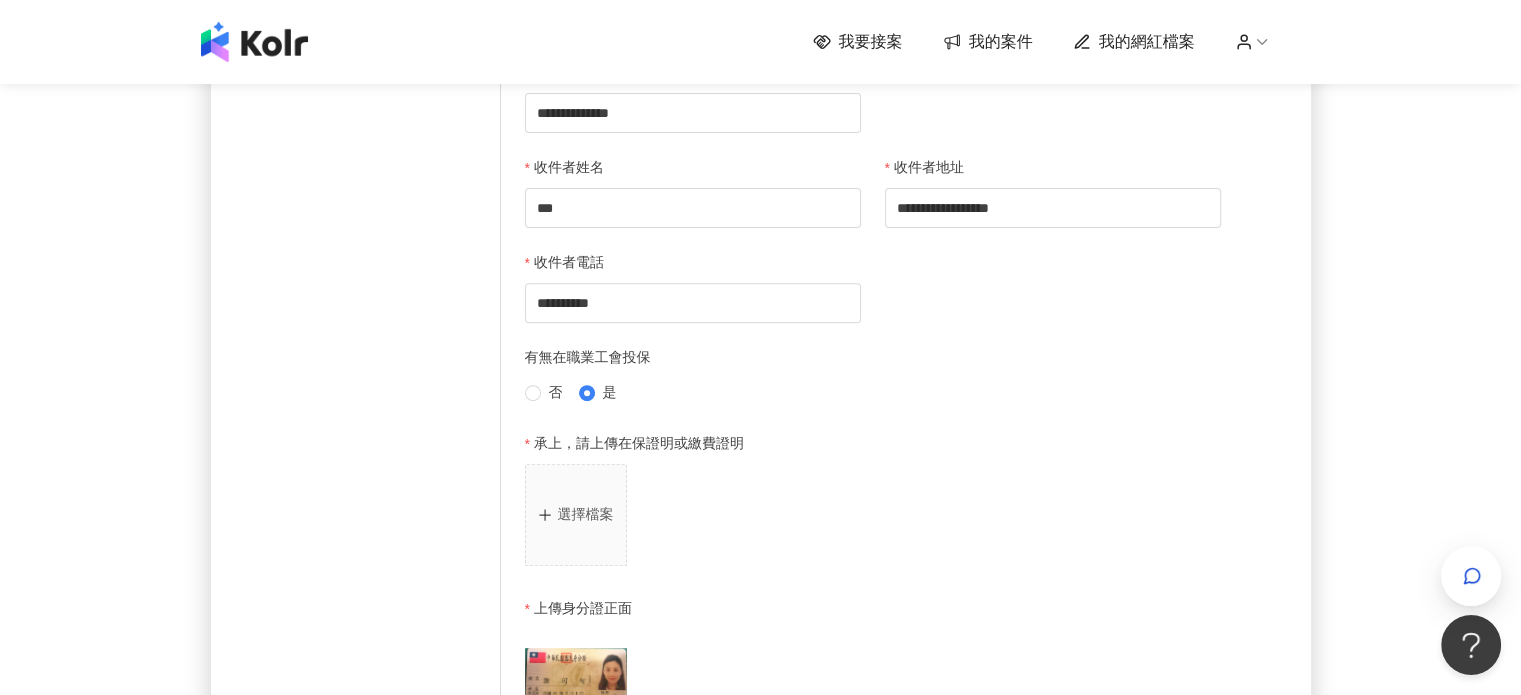 click on "個人資料 經紀資訊 修改密碼 帳務資訊" at bounding box center (401, 439) 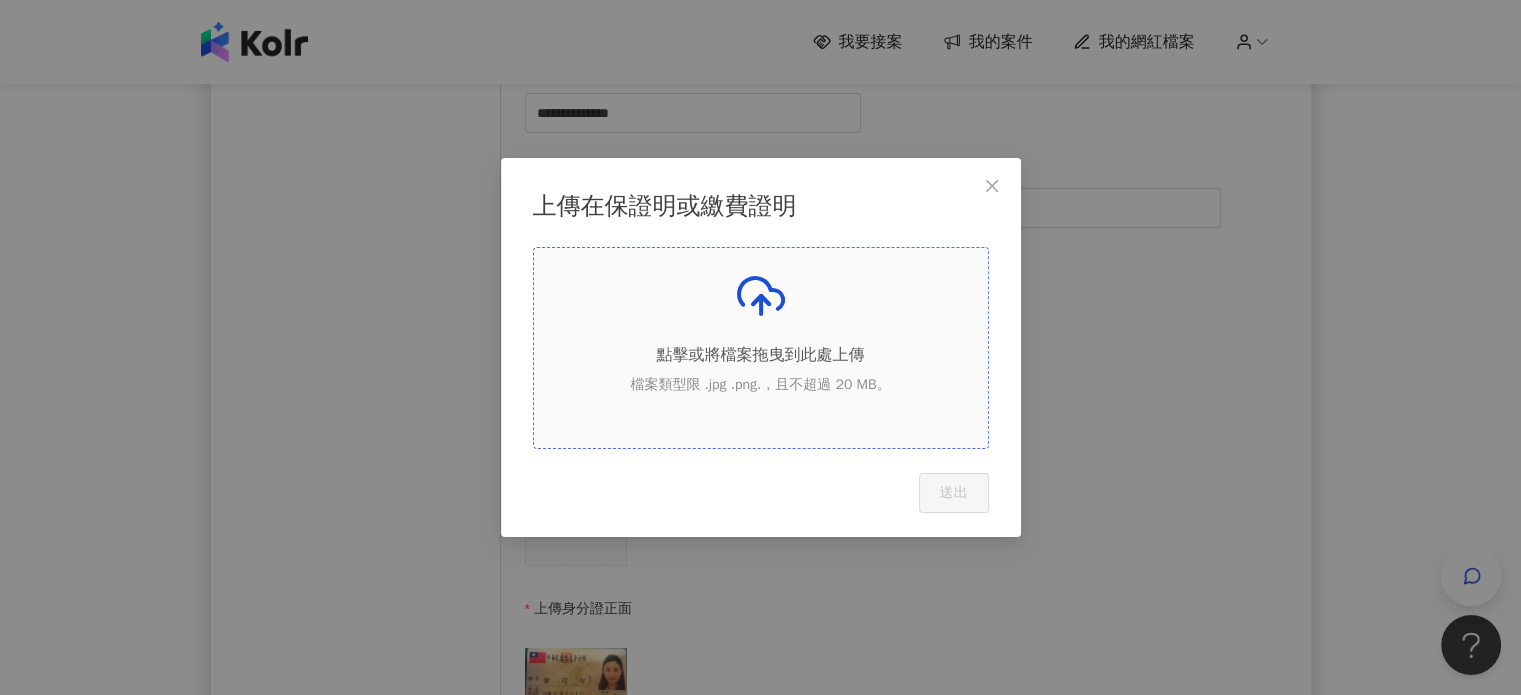 click on "點擊或將檔案拖曳到此處上傳 檔案類型限 .jpg .png.，且不超過 20 MB。" at bounding box center (761, 340) 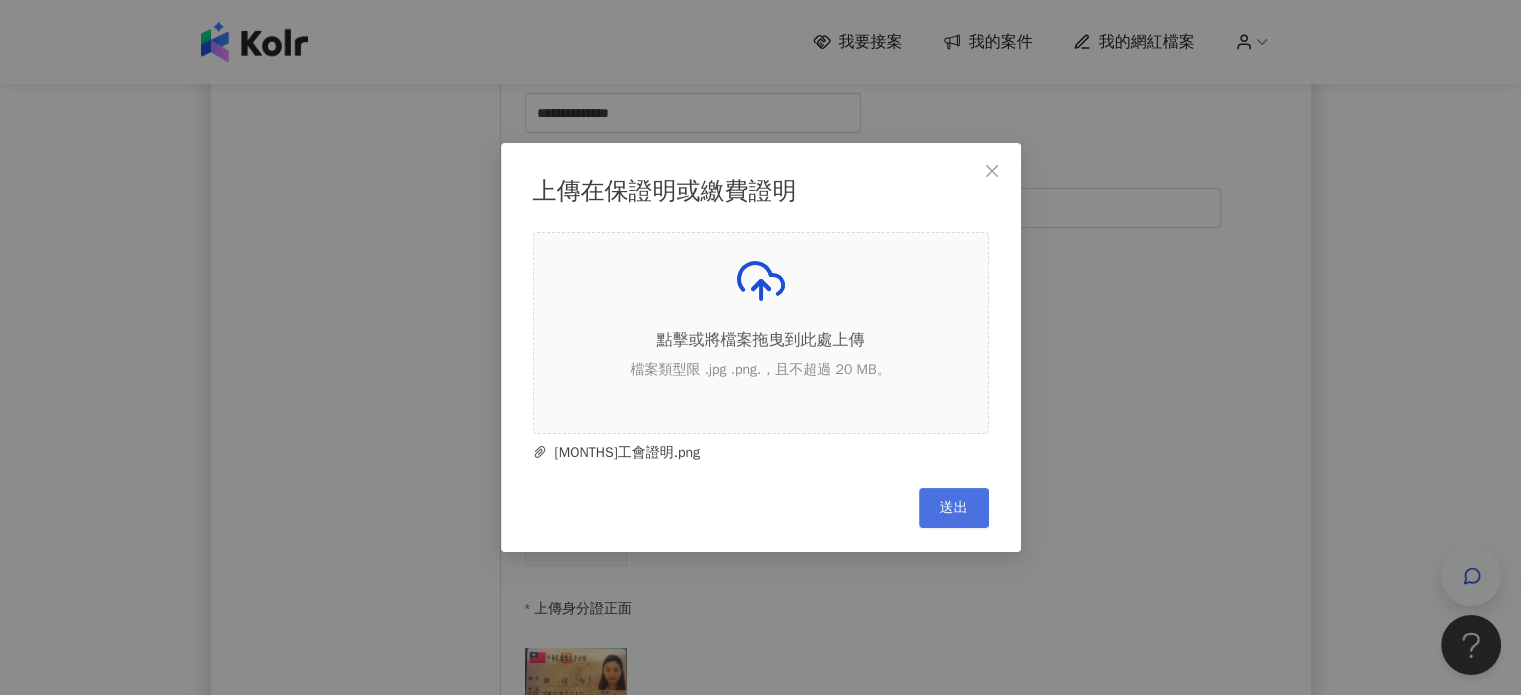 click on "送出" at bounding box center [954, 508] 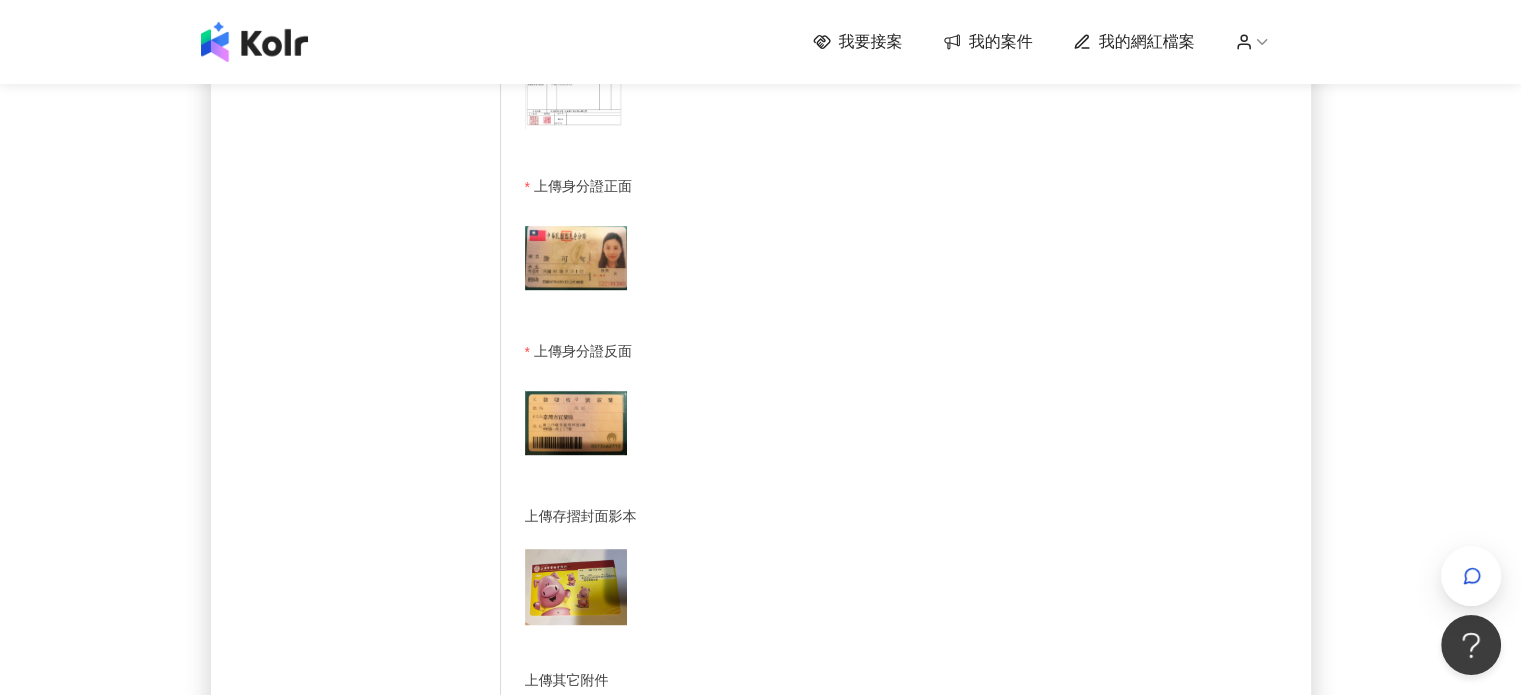 scroll, scrollTop: 1683, scrollLeft: 0, axis: vertical 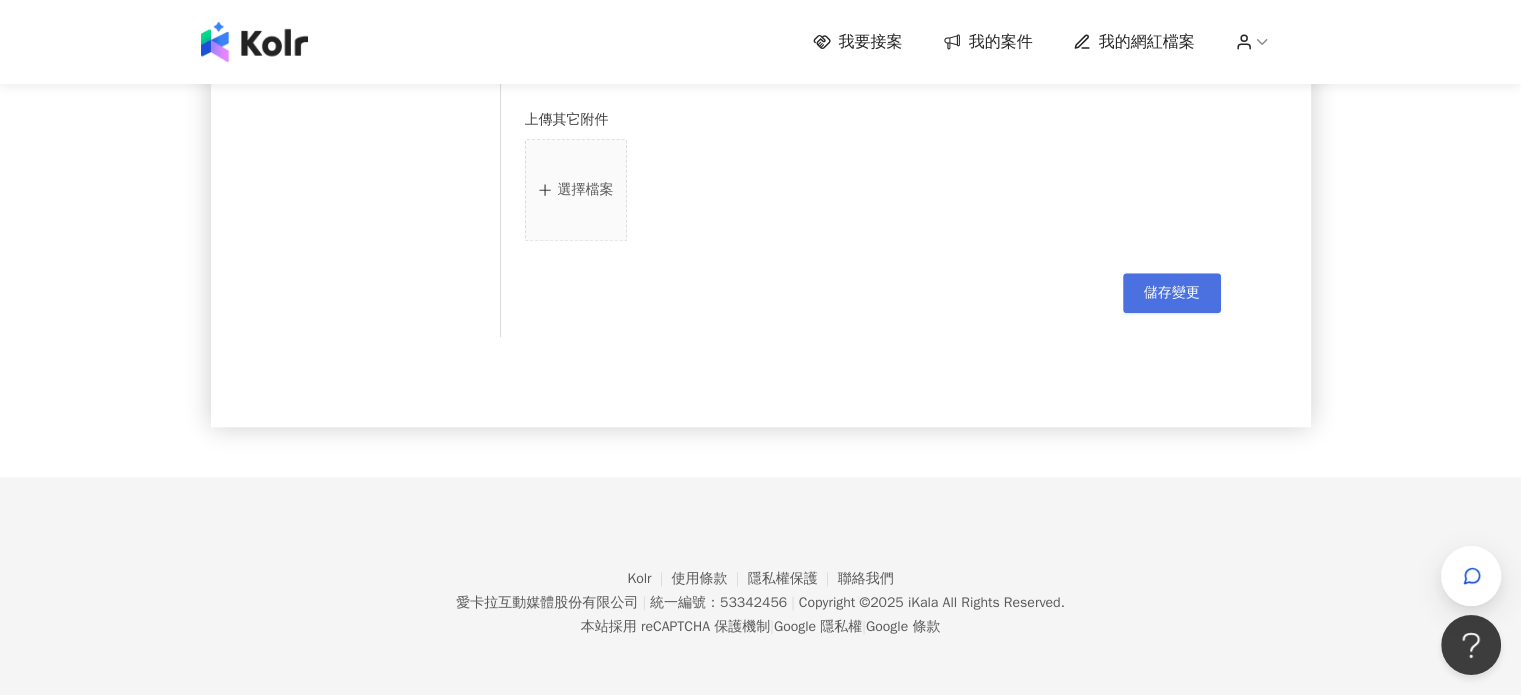 click on "儲存變更" at bounding box center [1172, 293] 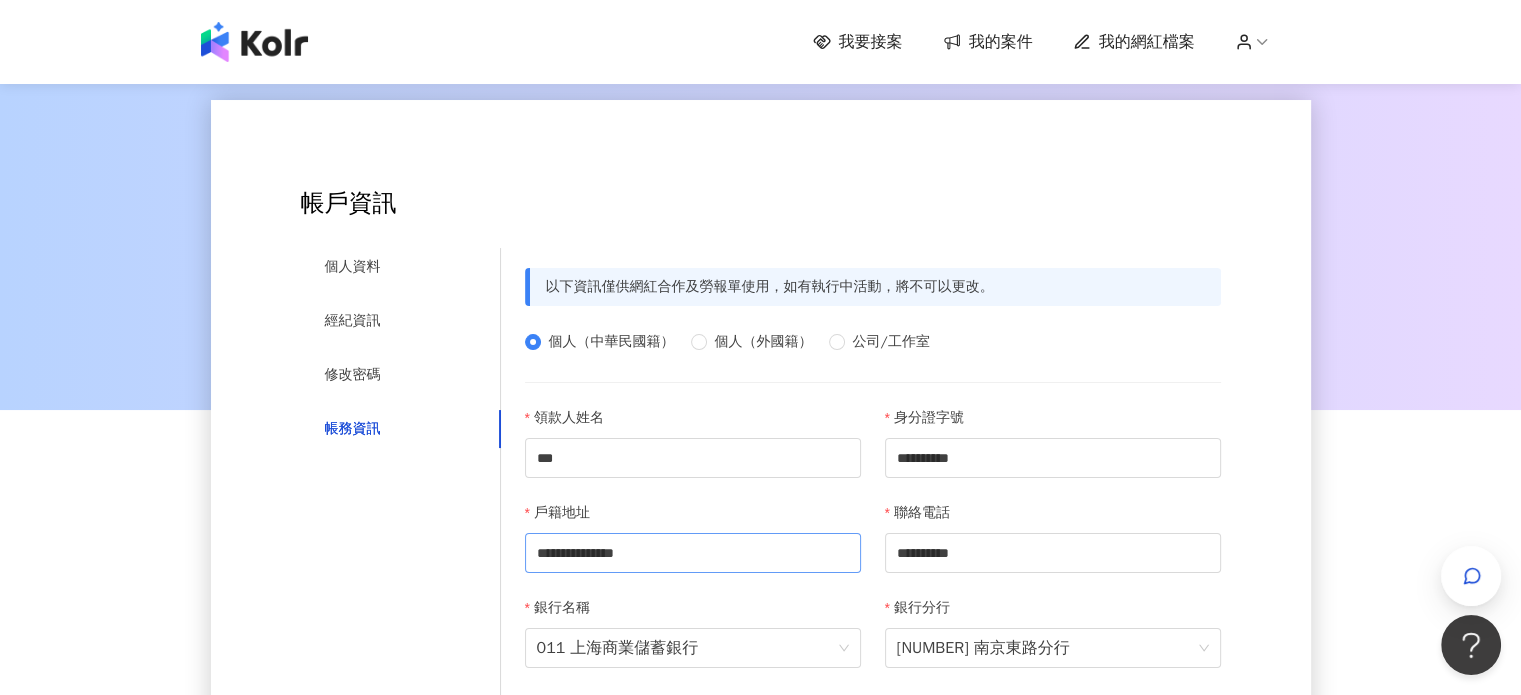 scroll, scrollTop: 0, scrollLeft: 0, axis: both 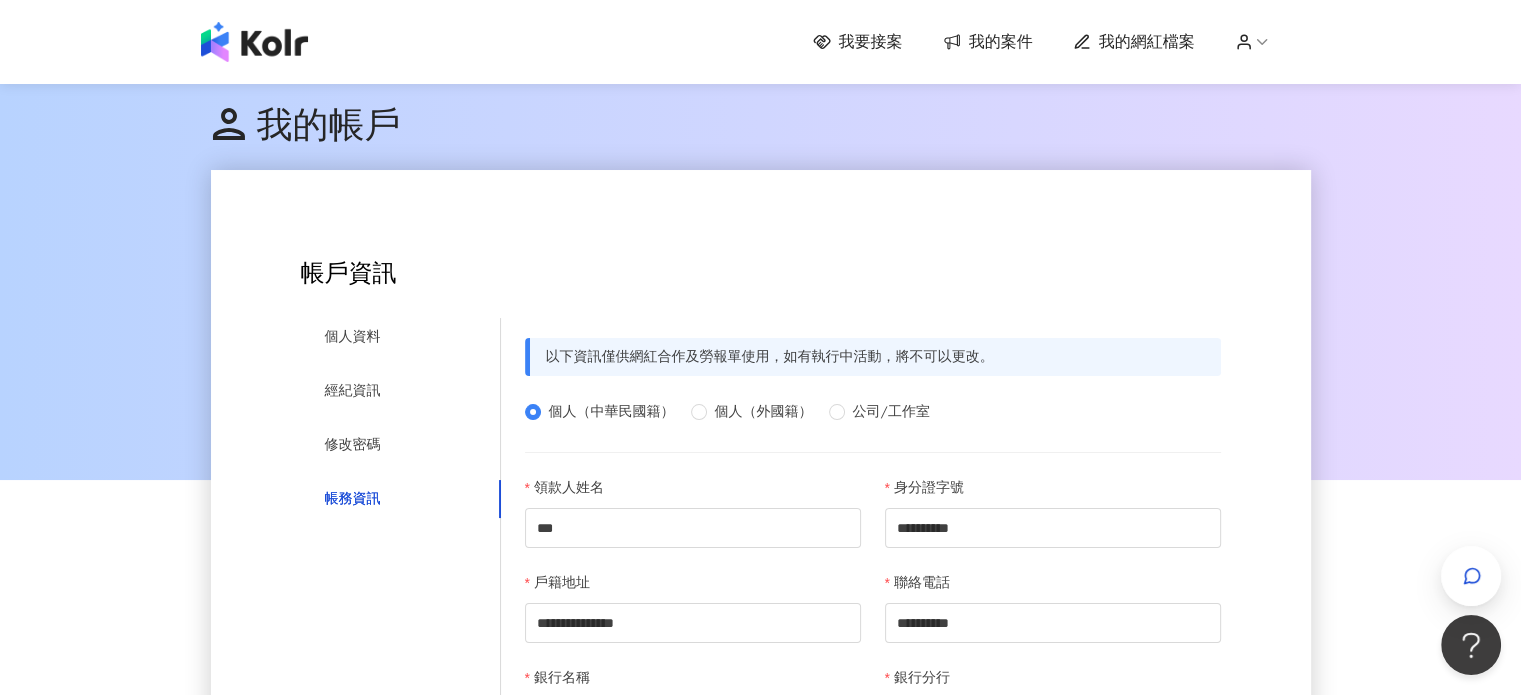 click on "我的案件" at bounding box center [1001, 42] 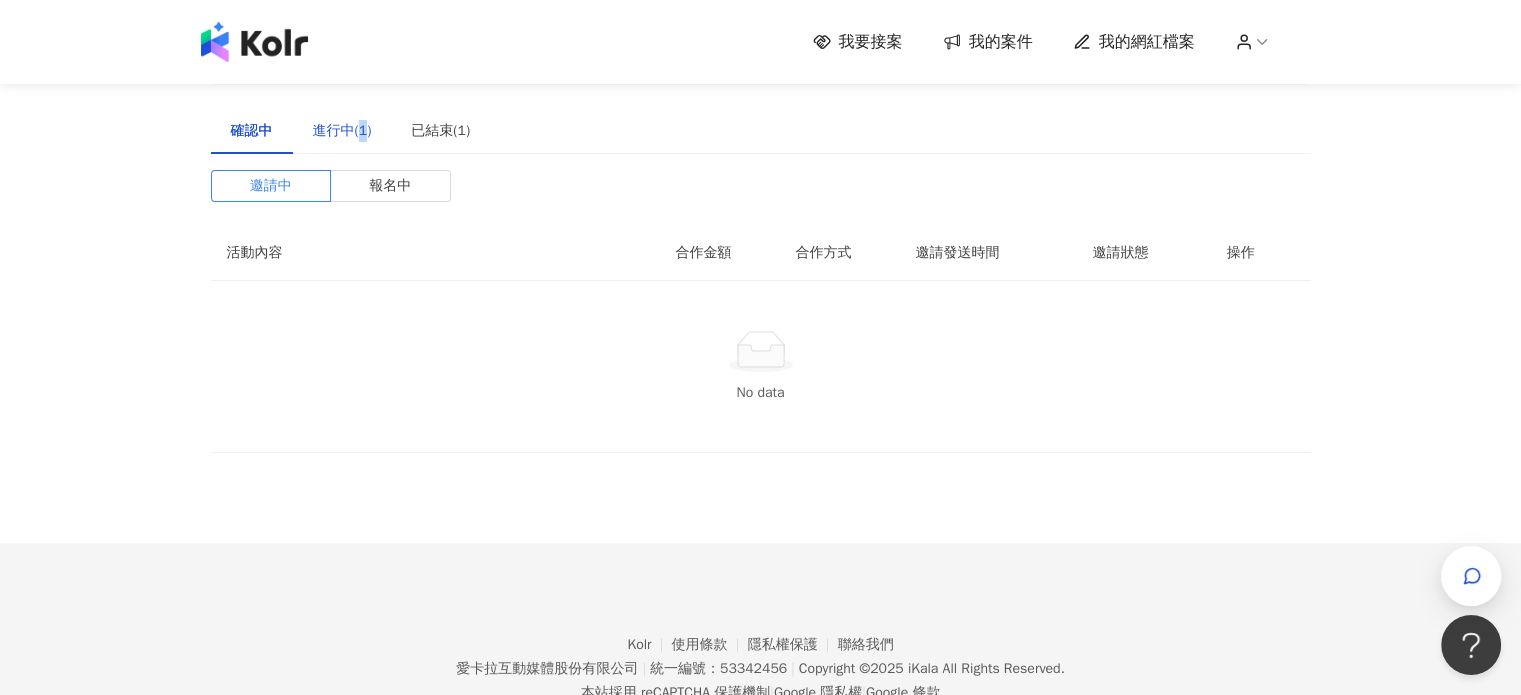 click on "進行中(1)" at bounding box center [342, 131] 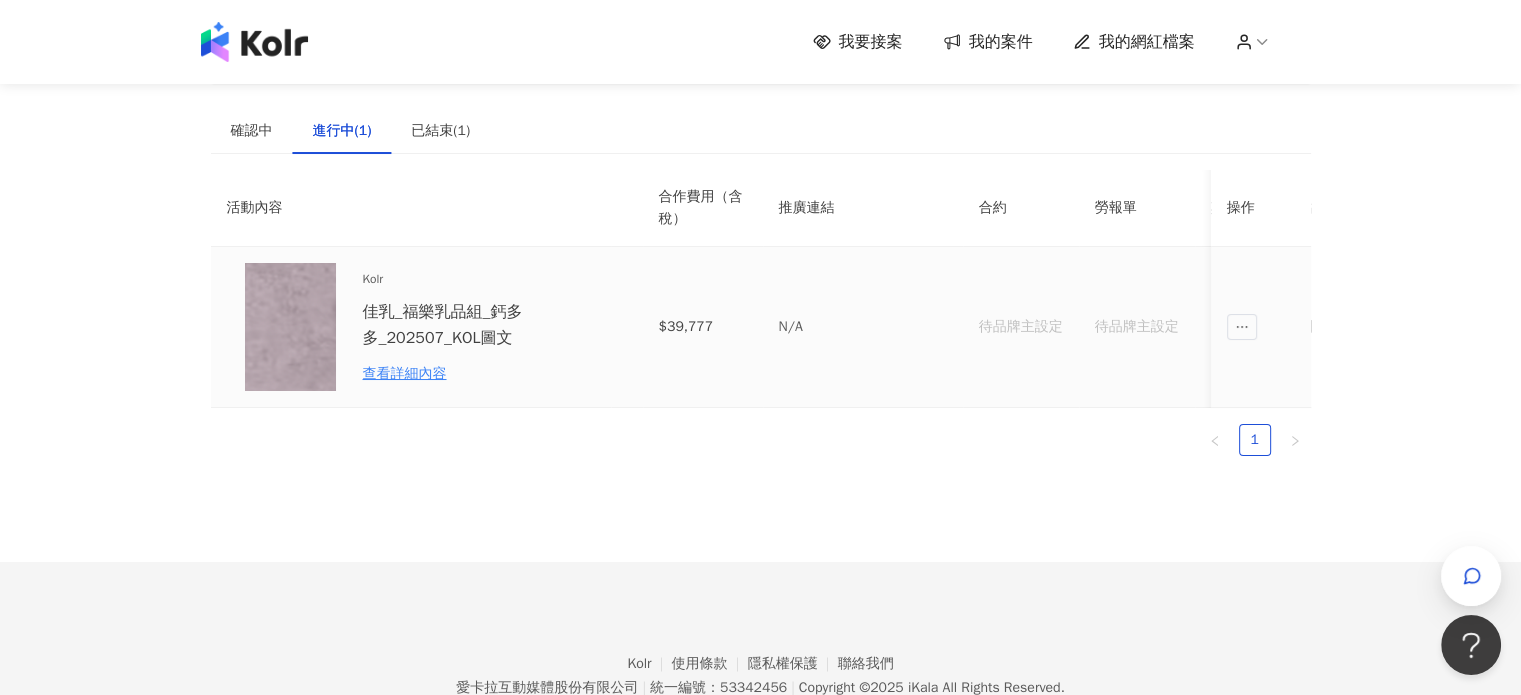 click on "N/A" at bounding box center [863, 327] 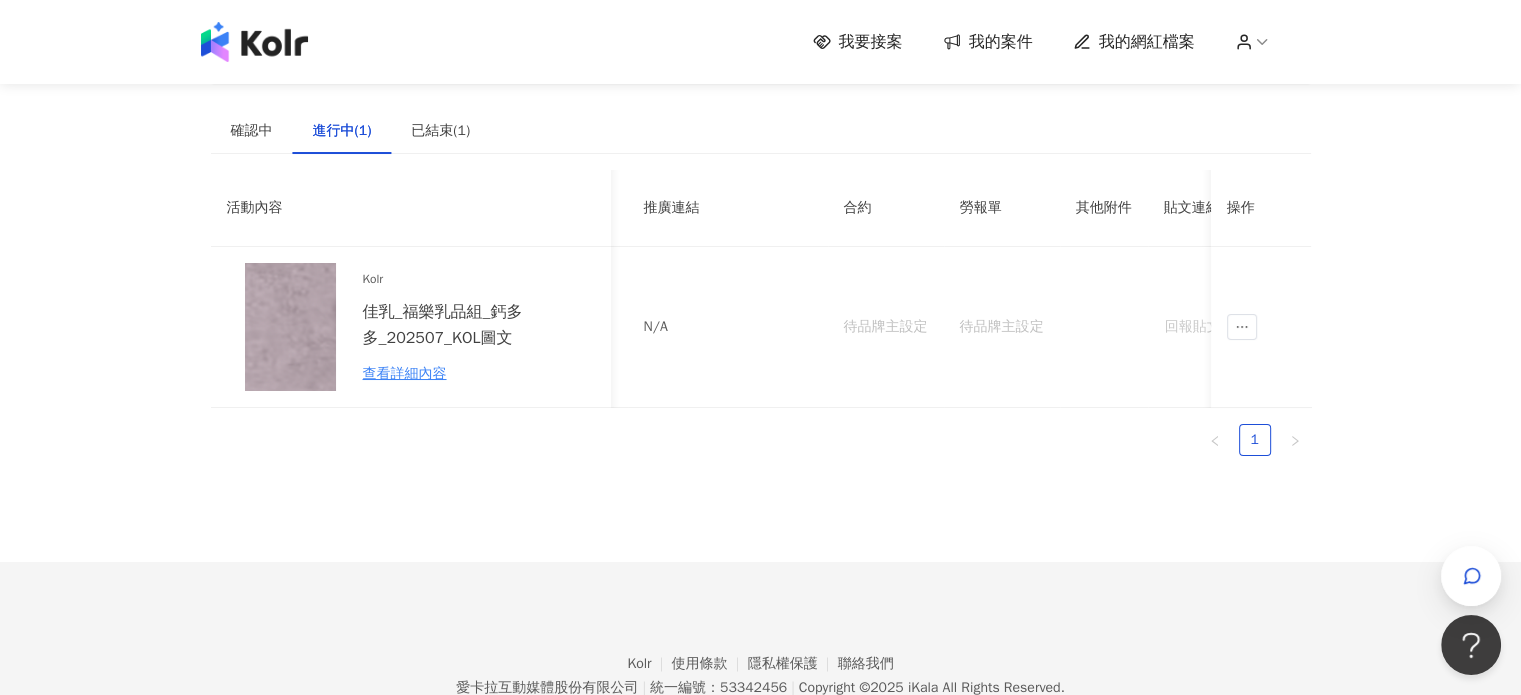 scroll, scrollTop: 0, scrollLeft: 0, axis: both 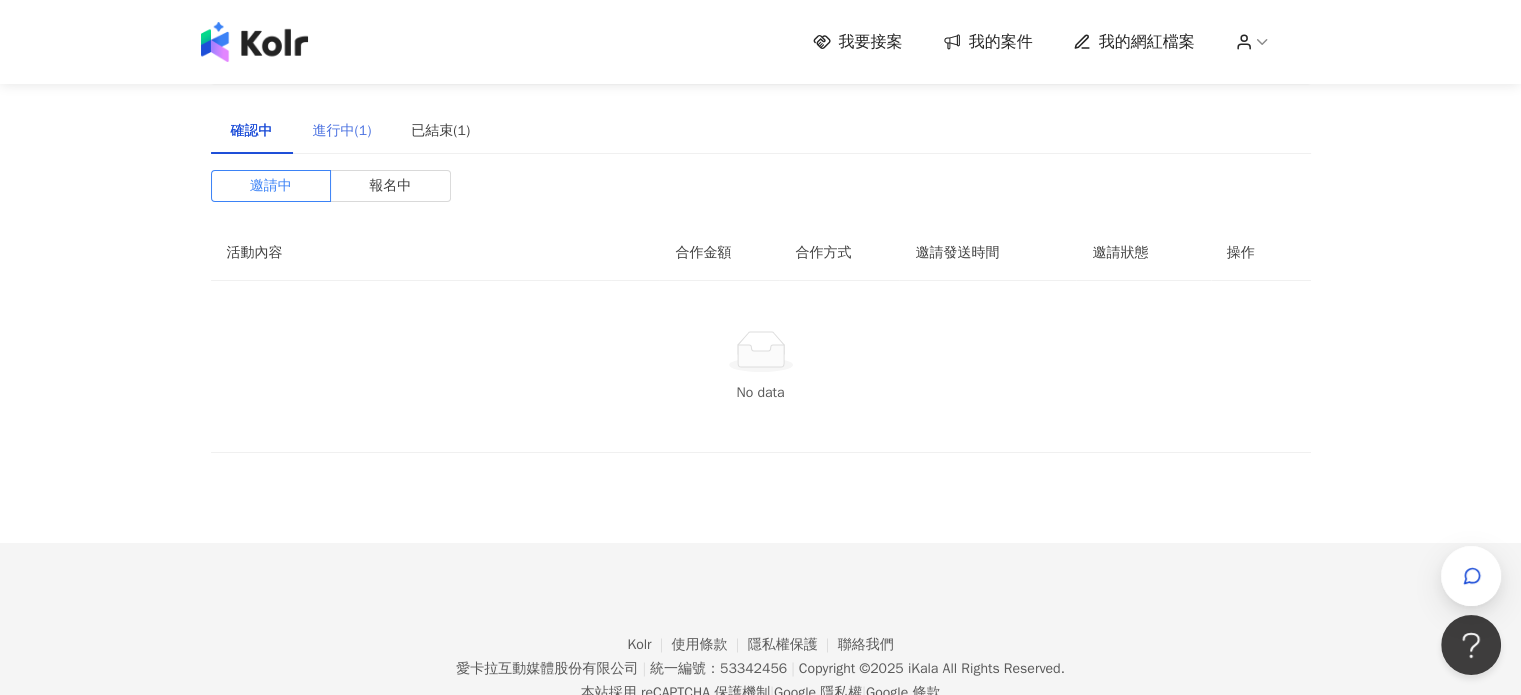 click on "進行中(1)" at bounding box center (342, 131) 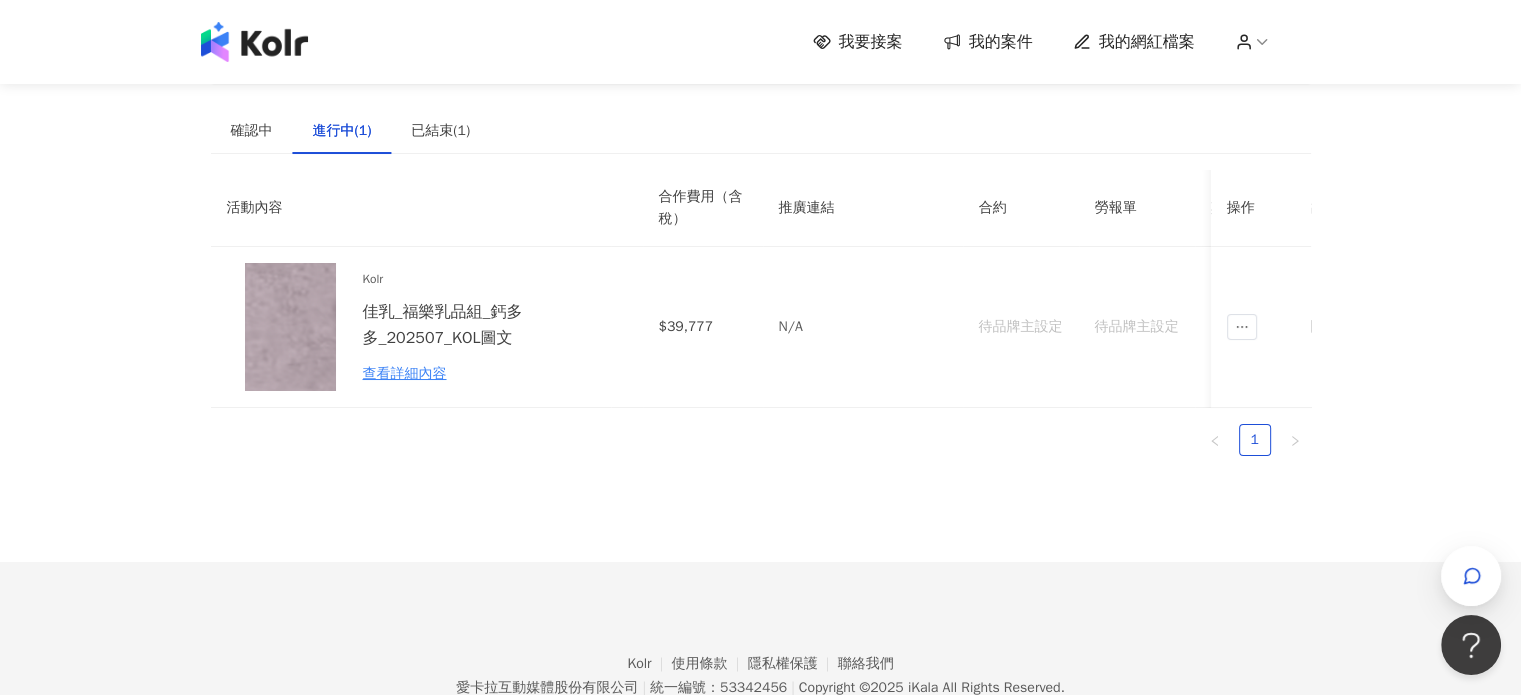 click on "我要接案 我的案件 我的網紅檔案" at bounding box center (1062, 42) 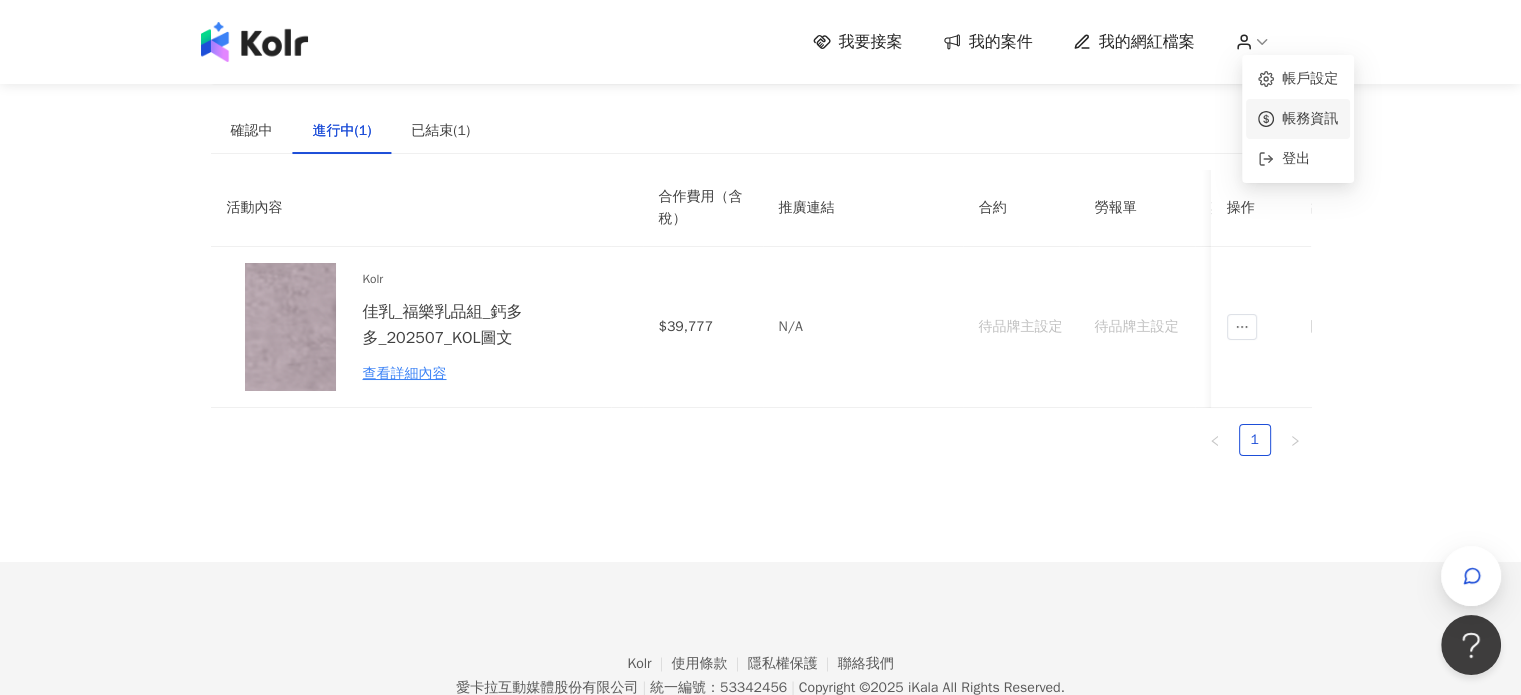 click on "帳務資訊" at bounding box center (1310, 118) 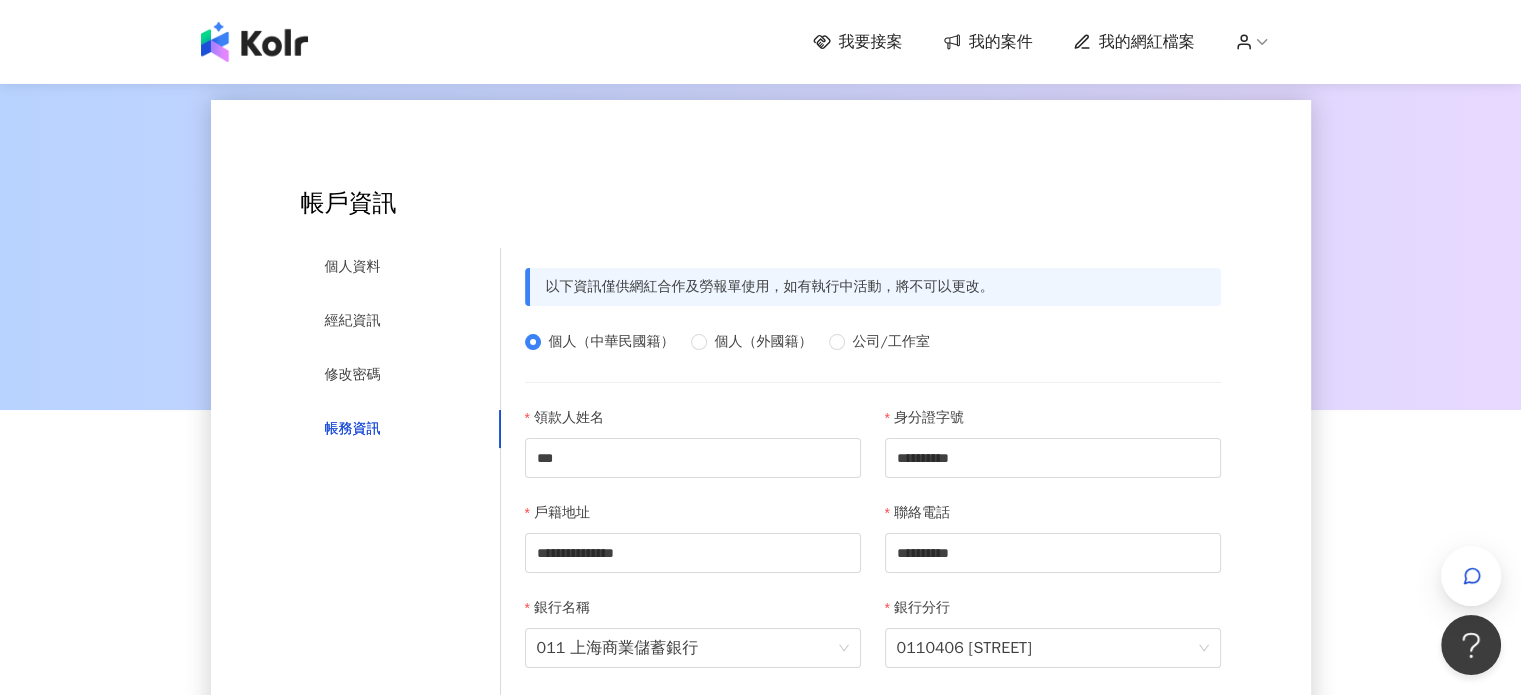 scroll, scrollTop: 0, scrollLeft: 0, axis: both 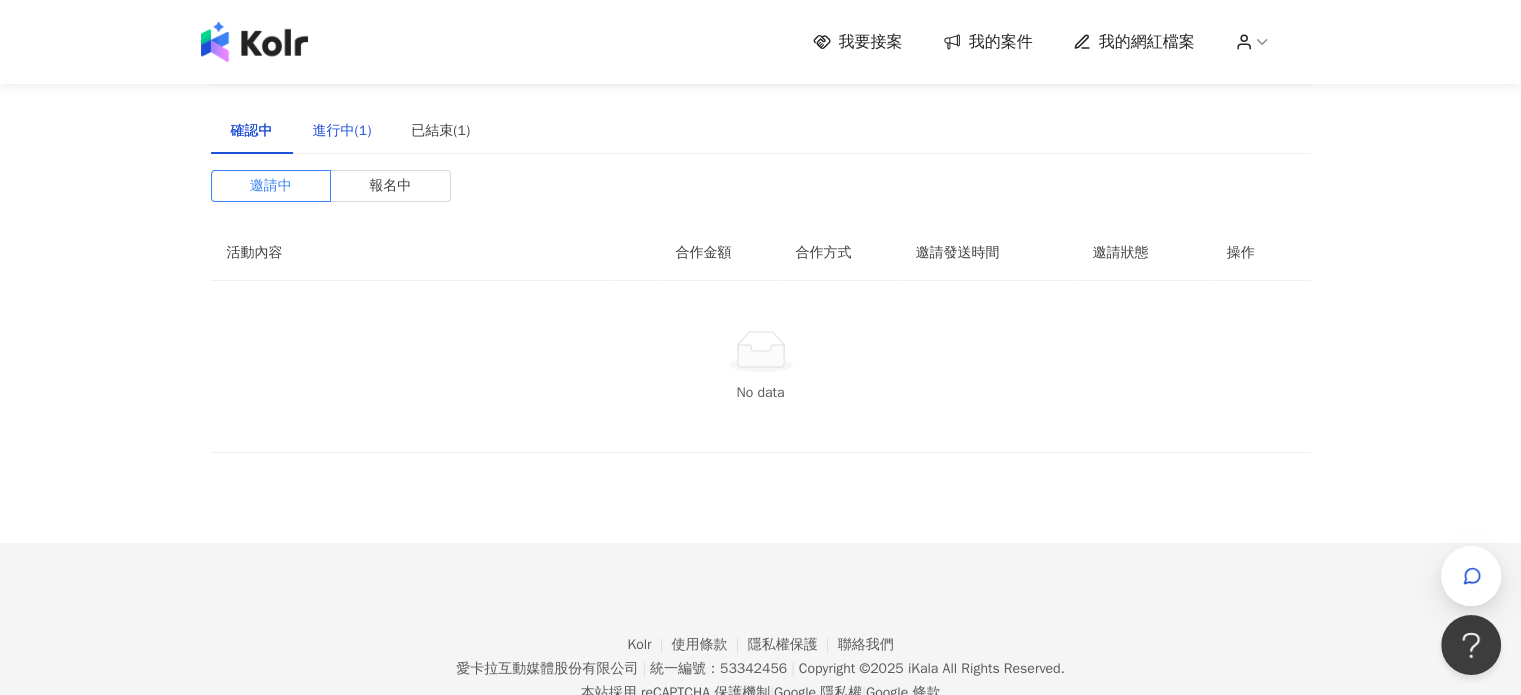 click on "進行中(1)" at bounding box center (342, 131) 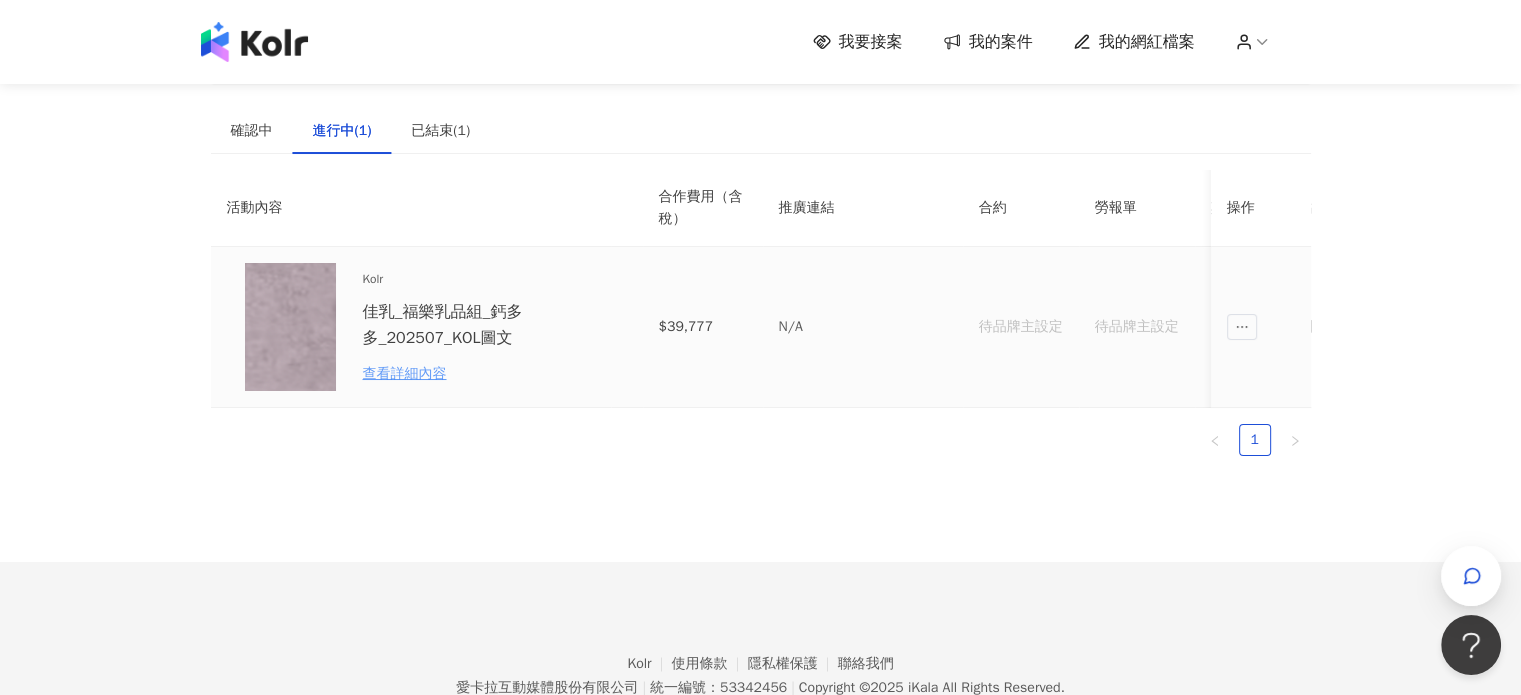 click on "查看詳細內容" at bounding box center (450, 374) 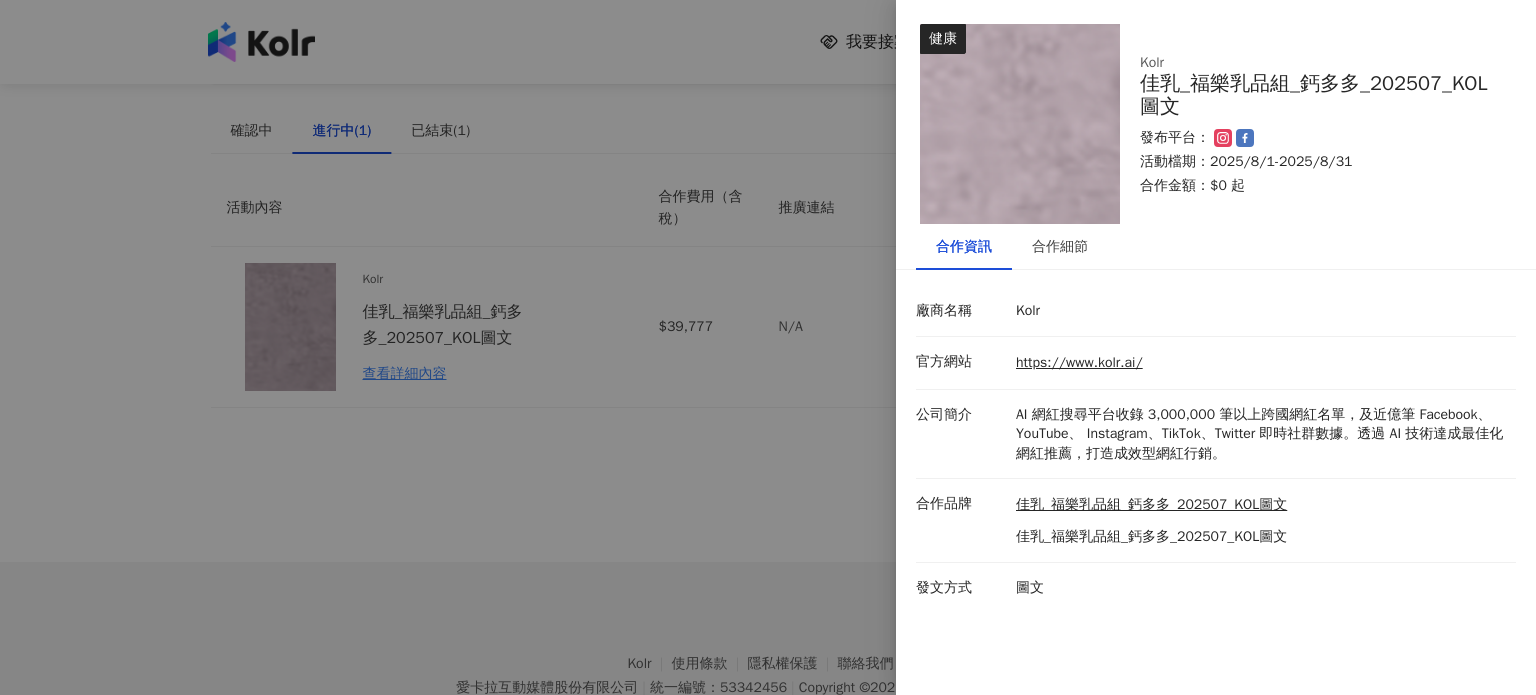 click at bounding box center [768, 347] 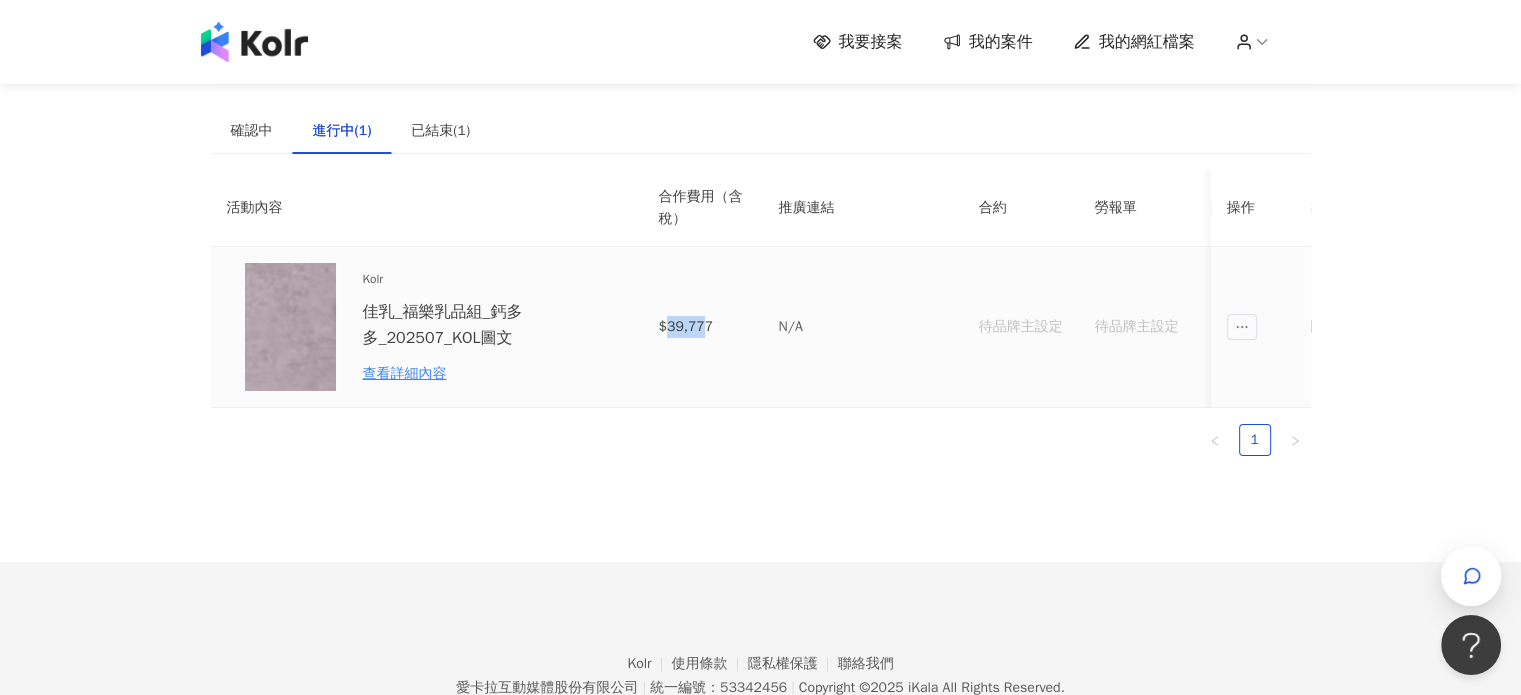 drag, startPoint x: 669, startPoint y: 339, endPoint x: 716, endPoint y: 343, distance: 47.169907 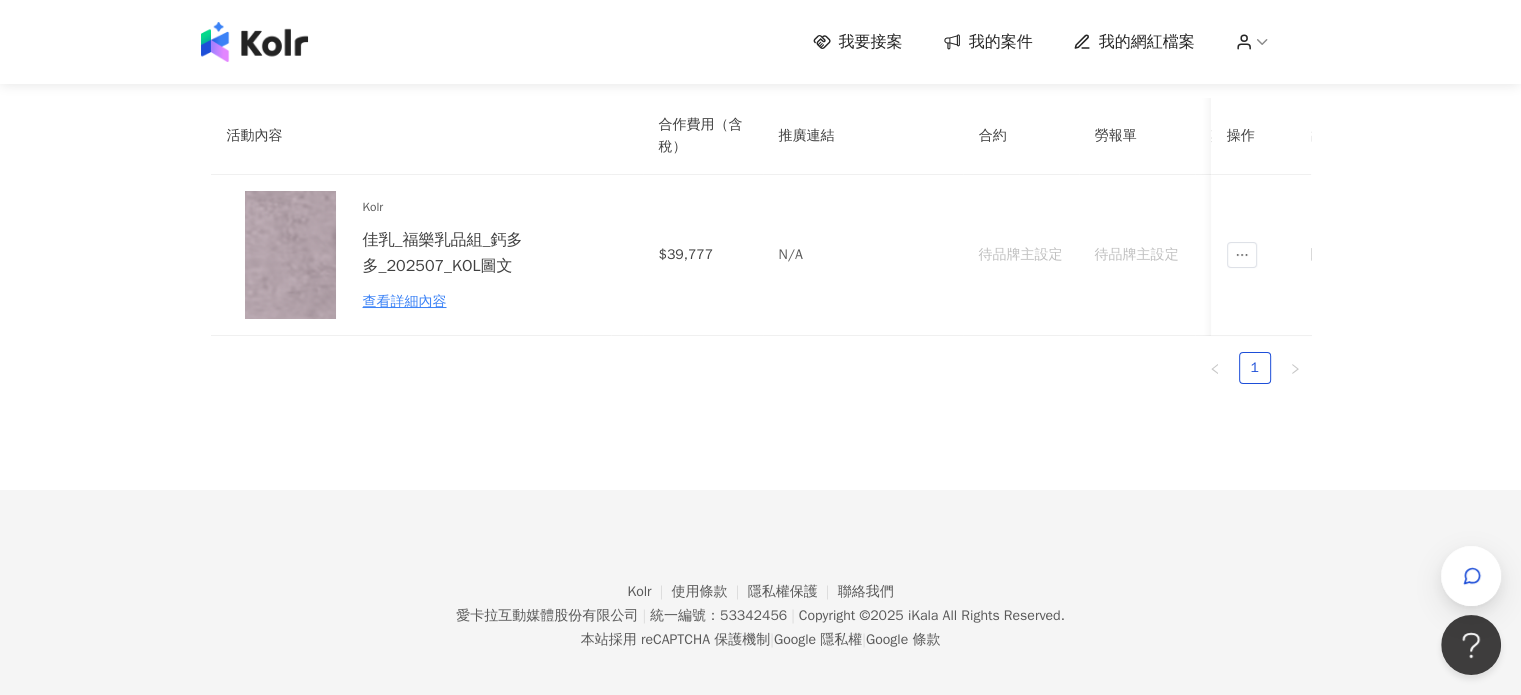 scroll, scrollTop: 104, scrollLeft: 0, axis: vertical 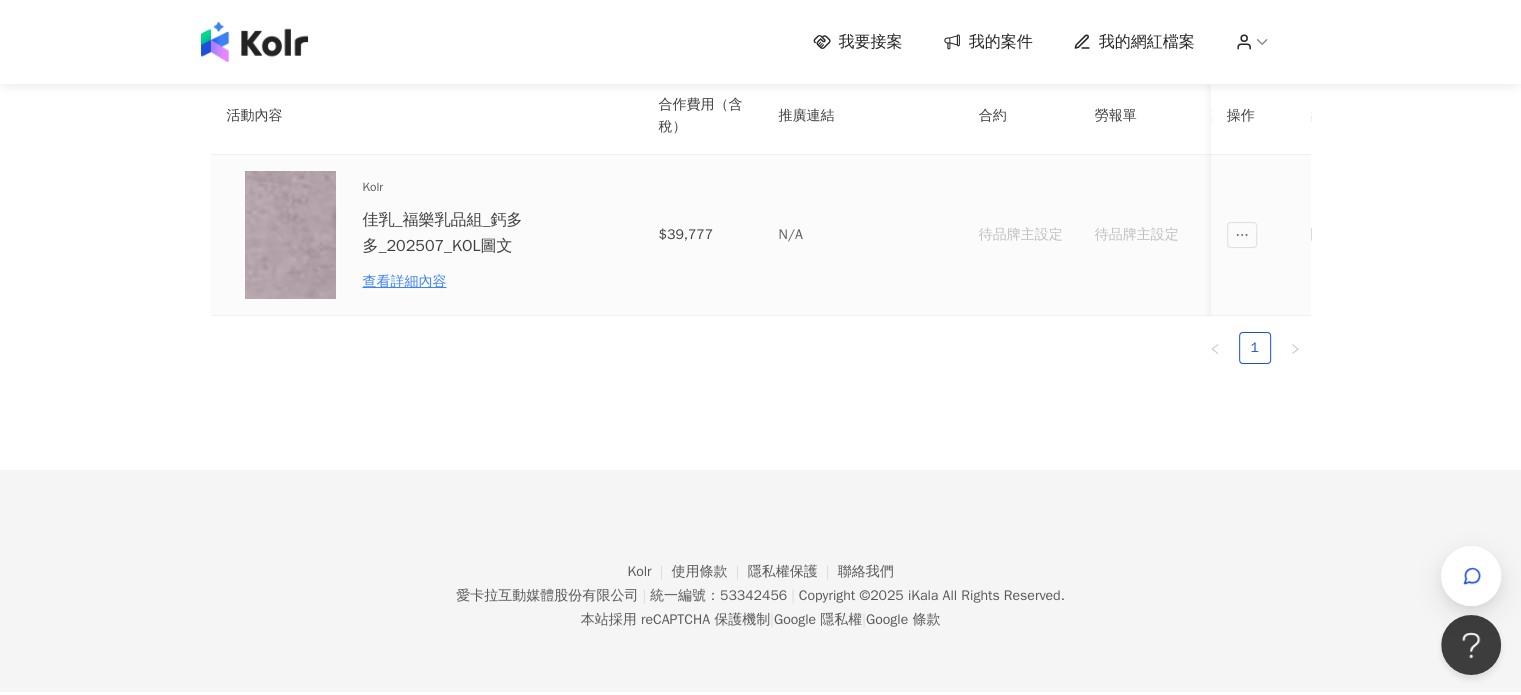 click on "Kolr 佳乳_福樂乳品組_鈣多多_202507_KOL圖文 查看詳細內容" at bounding box center [450, 235] 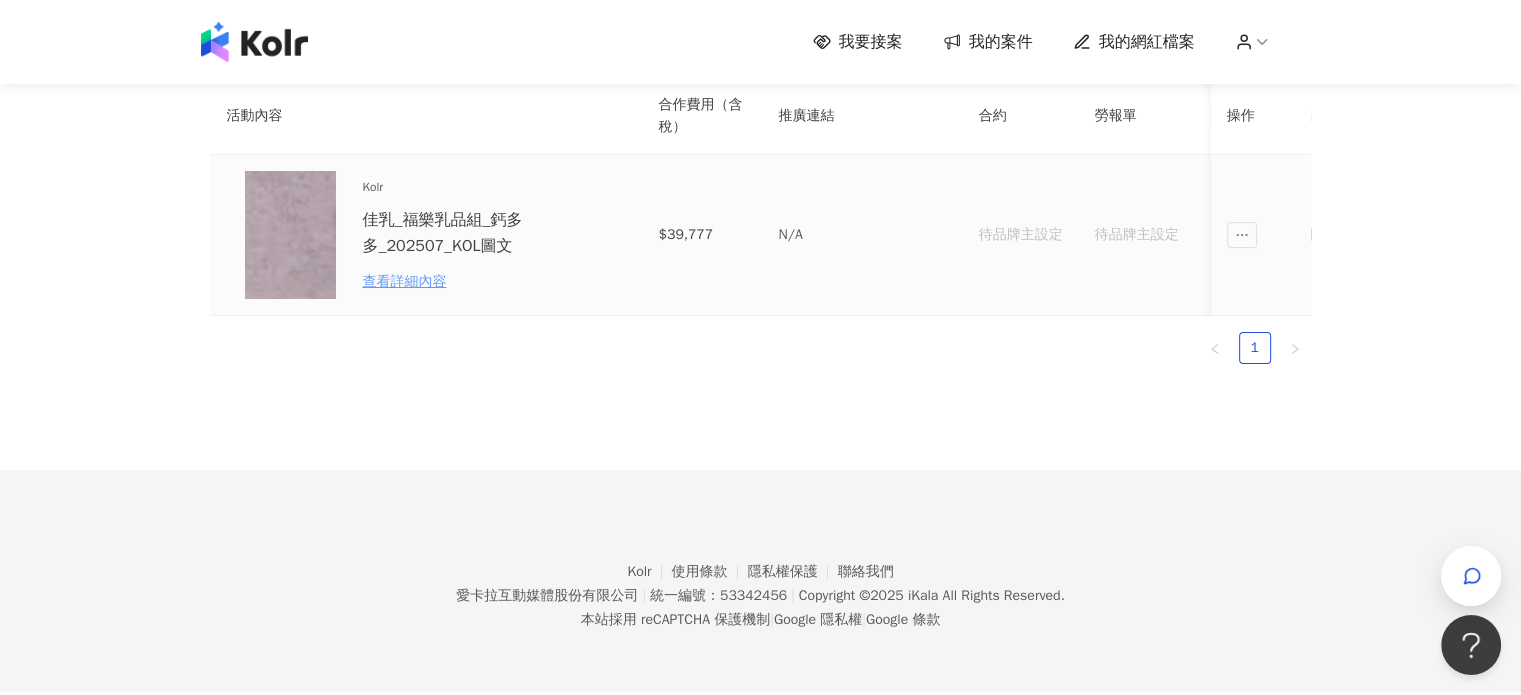 click on "查看詳細內容" at bounding box center [450, 282] 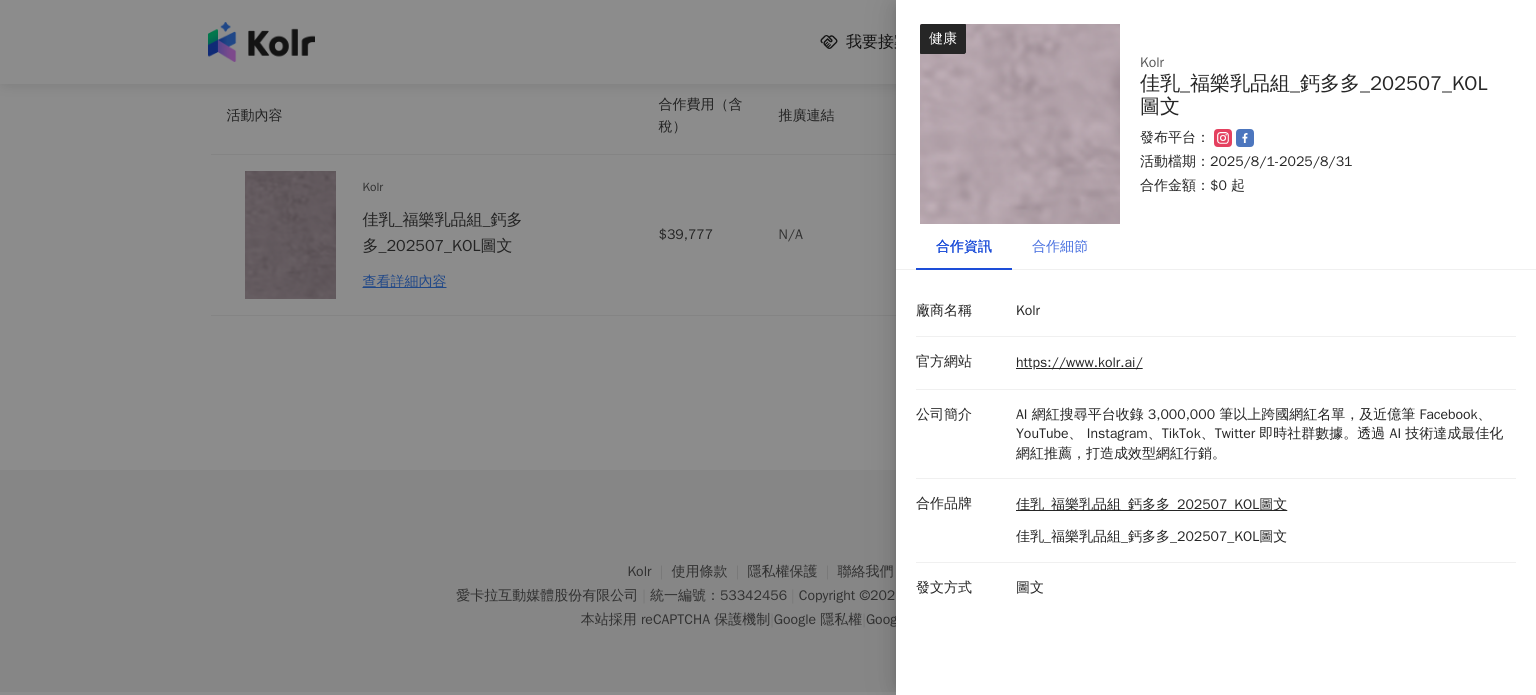 click on "合作細節" at bounding box center [1060, 247] 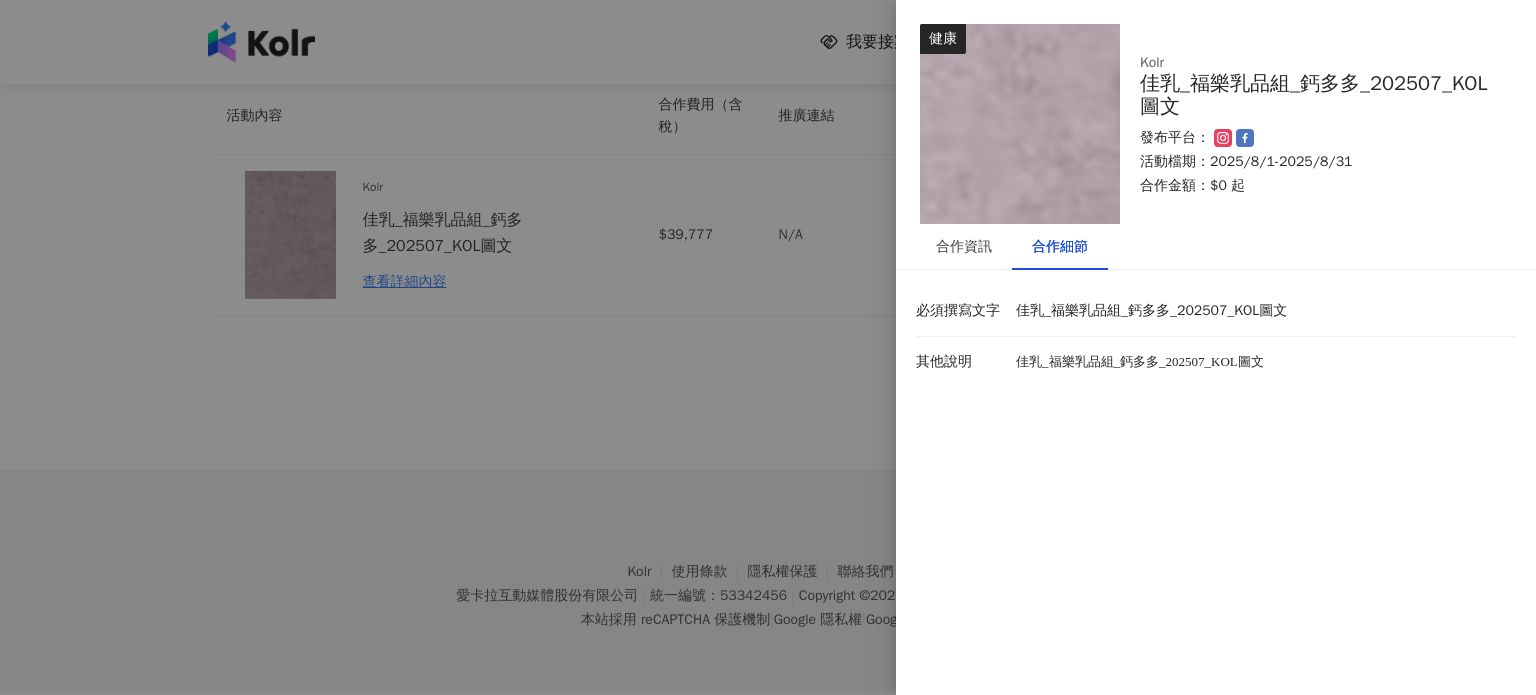 drag, startPoint x: 536, startPoint y: 395, endPoint x: 307, endPoint y: 146, distance: 338.2928 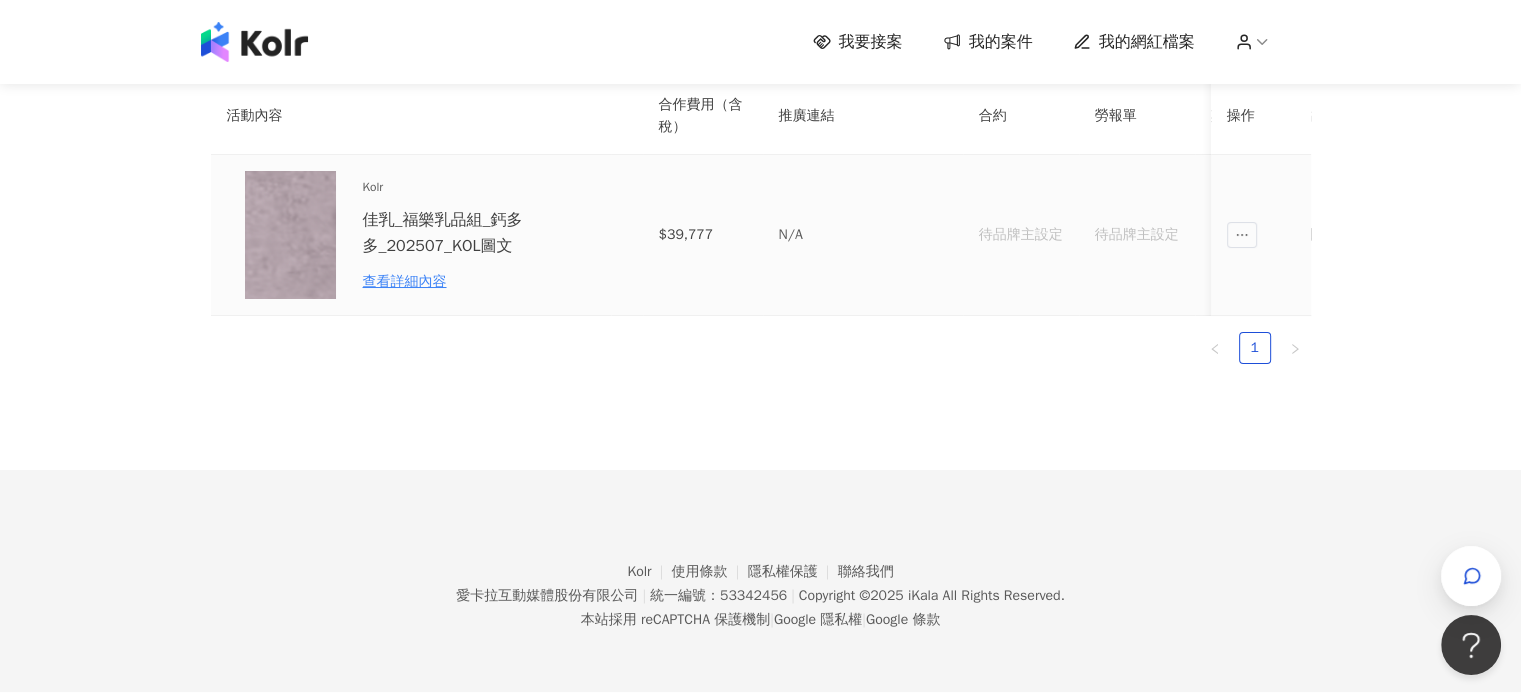 scroll, scrollTop: 0, scrollLeft: 0, axis: both 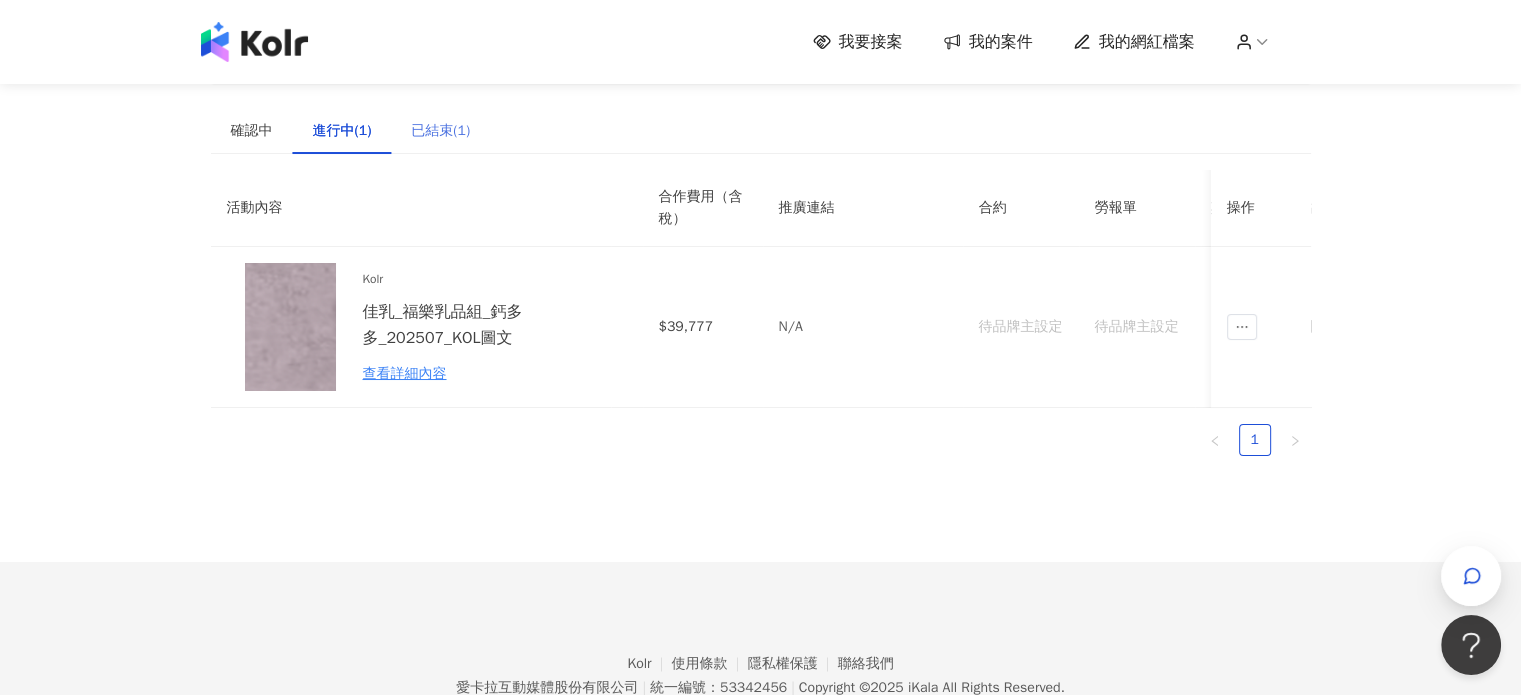 click on "已結束(1)" at bounding box center [440, 131] 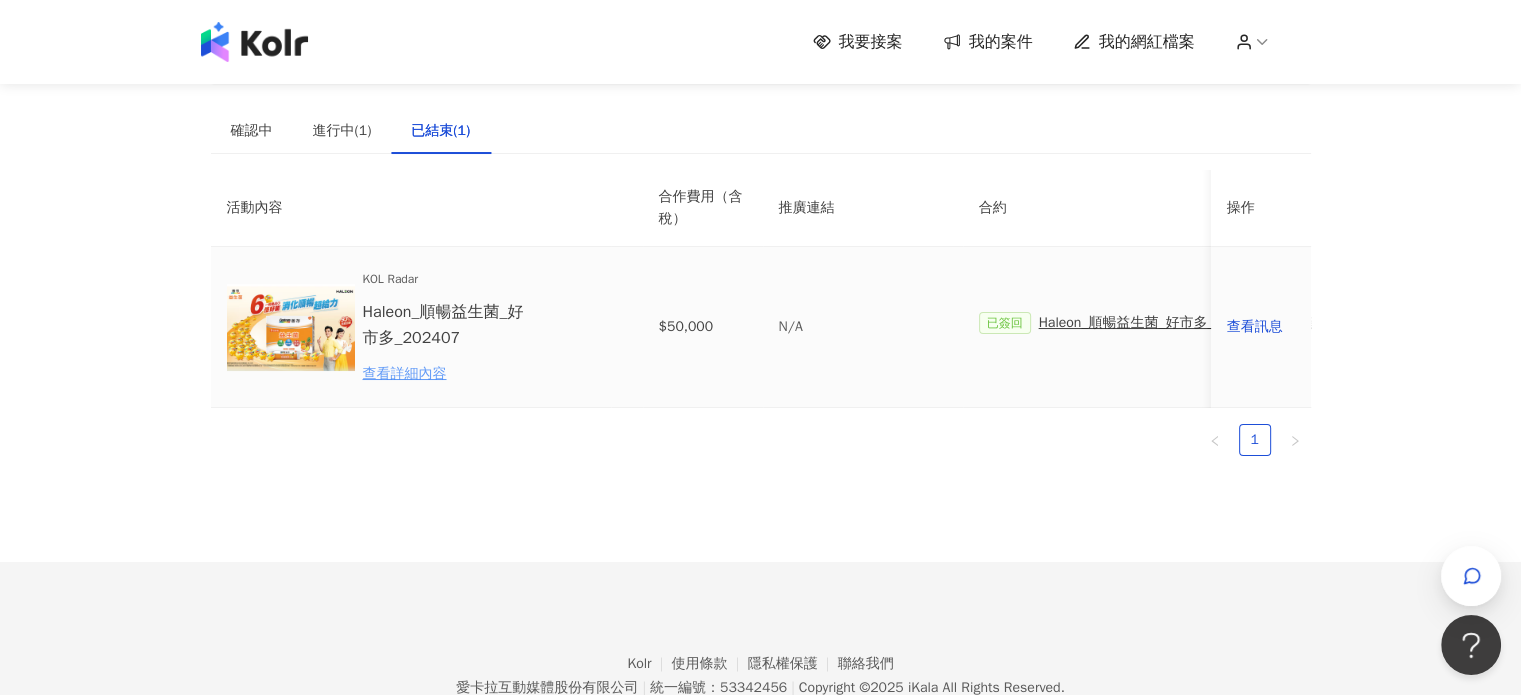 click on "查看詳細內容" at bounding box center [450, 374] 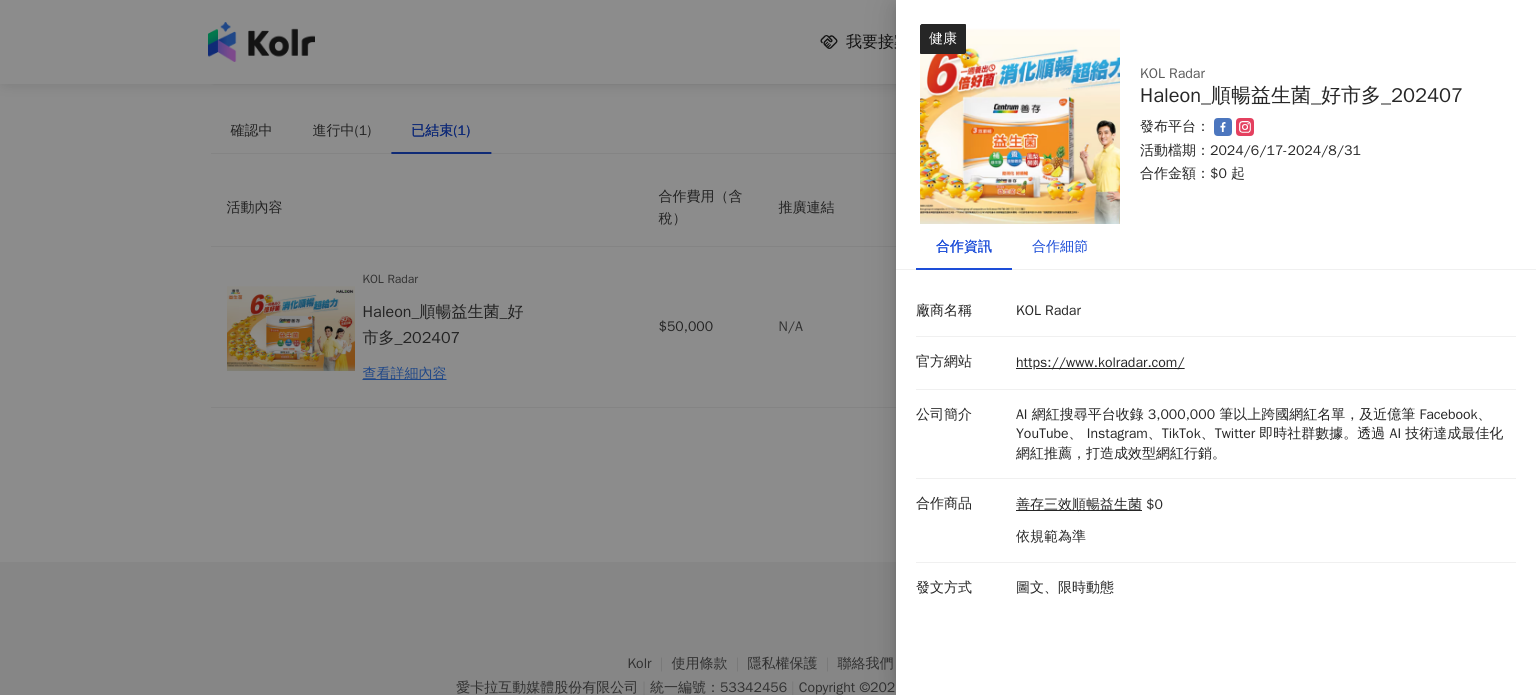 click on "合作細節" at bounding box center (1060, 247) 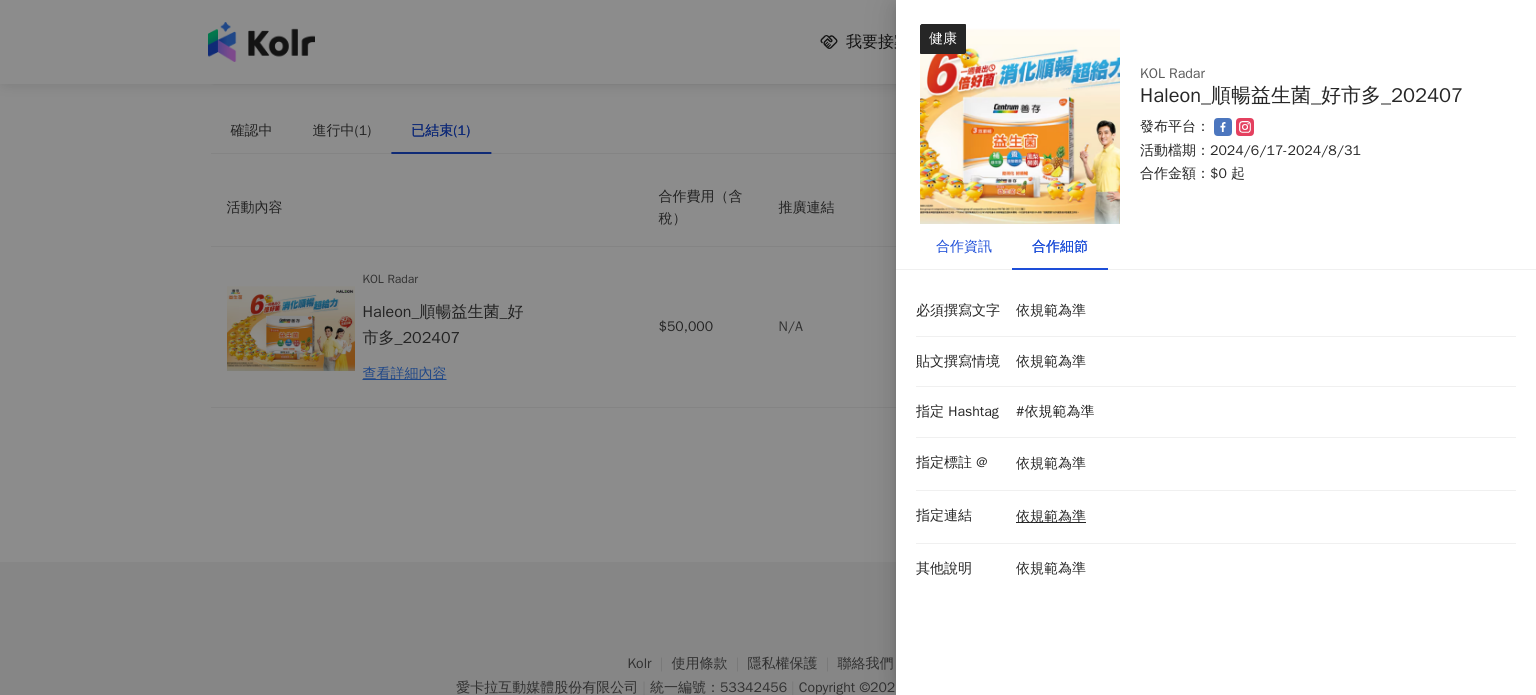 click on "合作資訊" at bounding box center (964, 247) 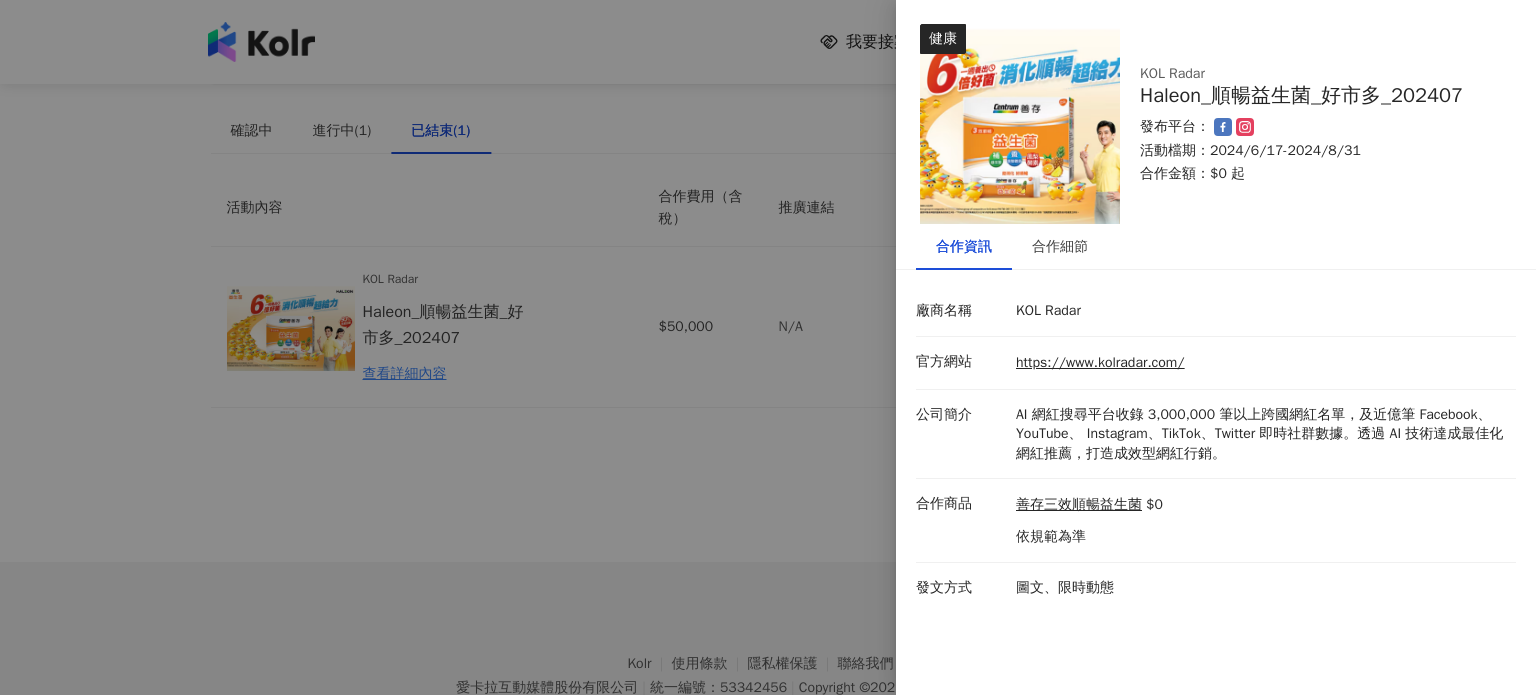 click at bounding box center (768, 347) 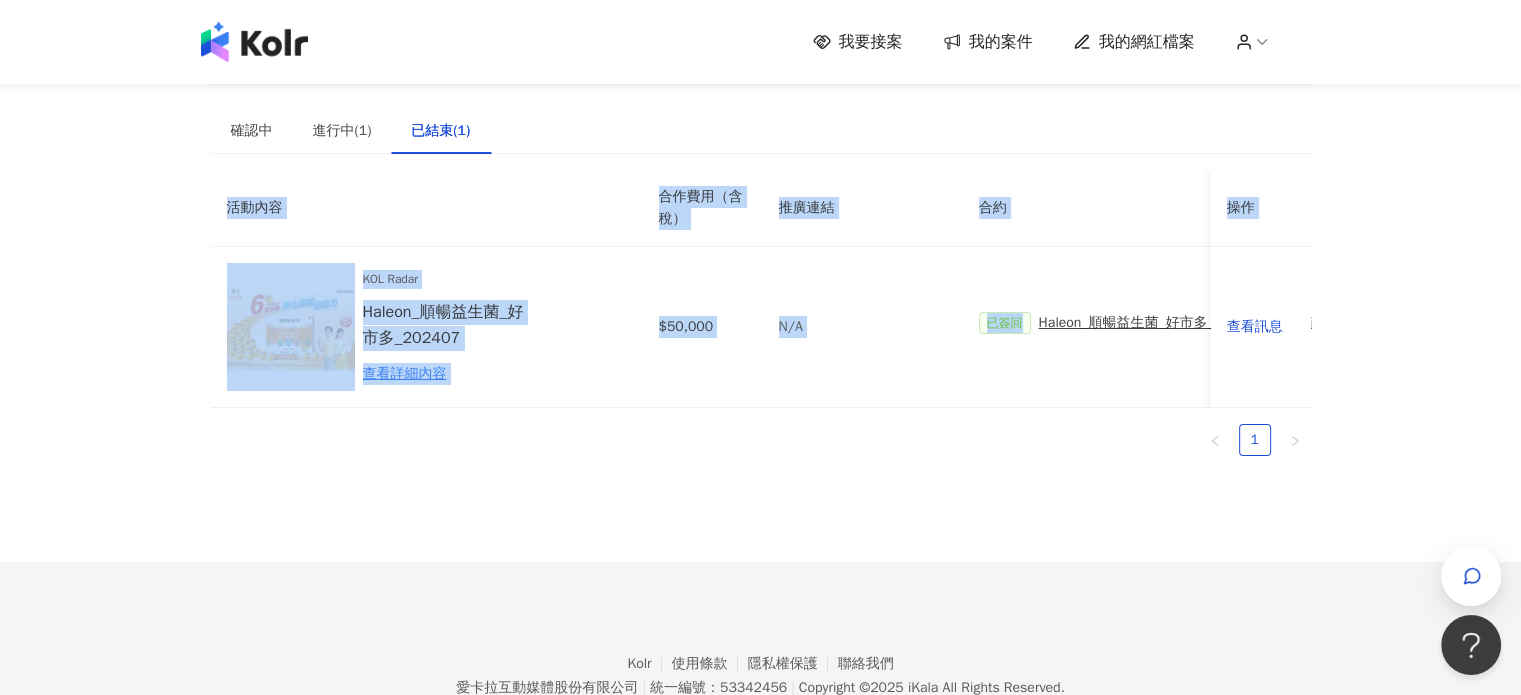 drag, startPoint x: 1016, startPoint y: 339, endPoint x: 1006, endPoint y: -27, distance: 366.1366 